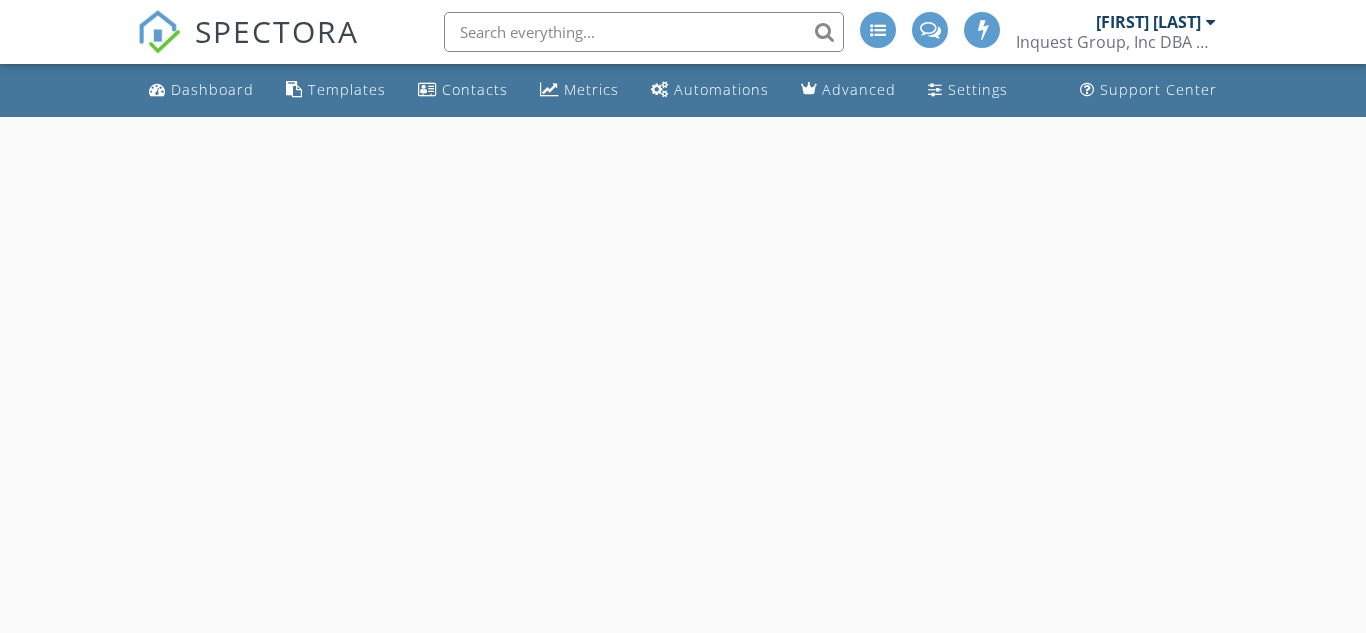 scroll, scrollTop: 0, scrollLeft: 0, axis: both 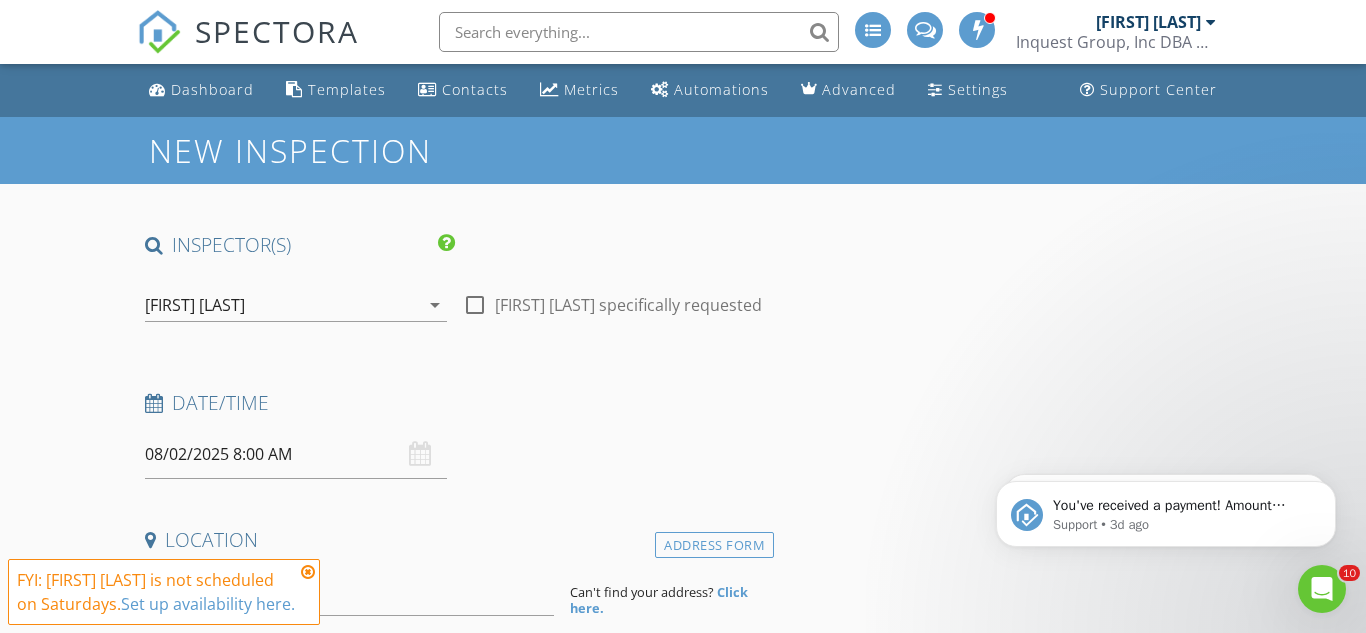 click on "08/02/2025 8:00 AM" at bounding box center (296, 454) 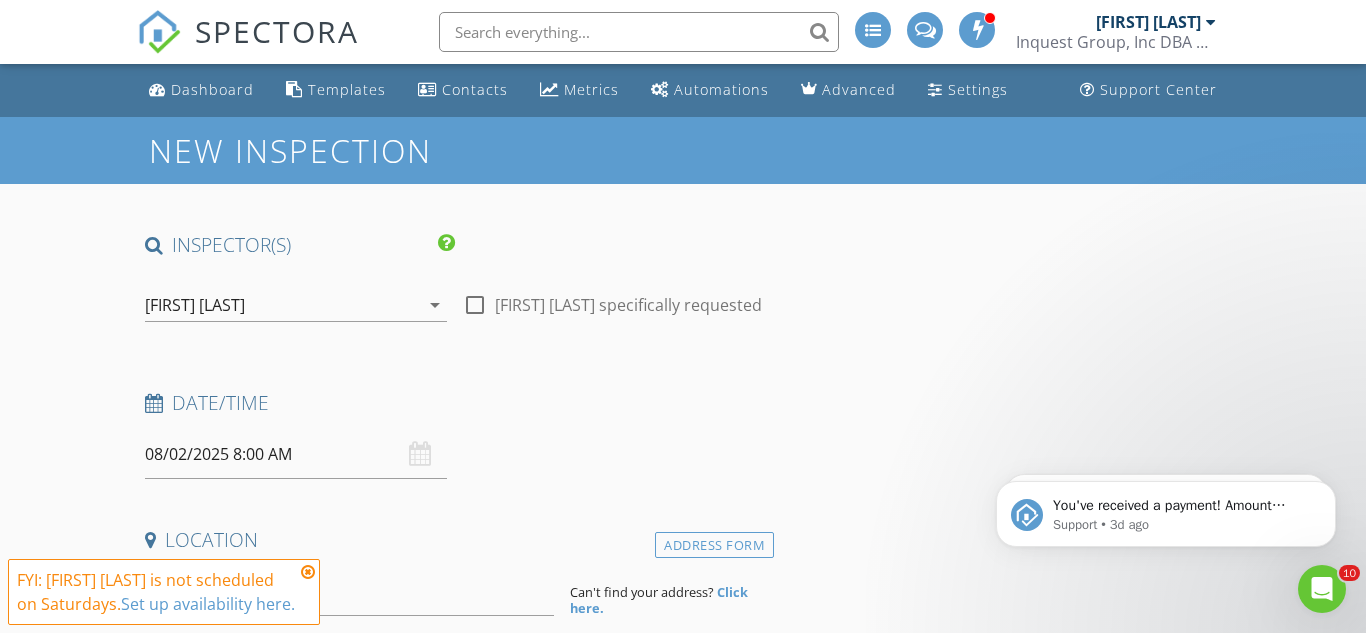 click on "08/02/2025 8:00 AM" at bounding box center [296, 454] 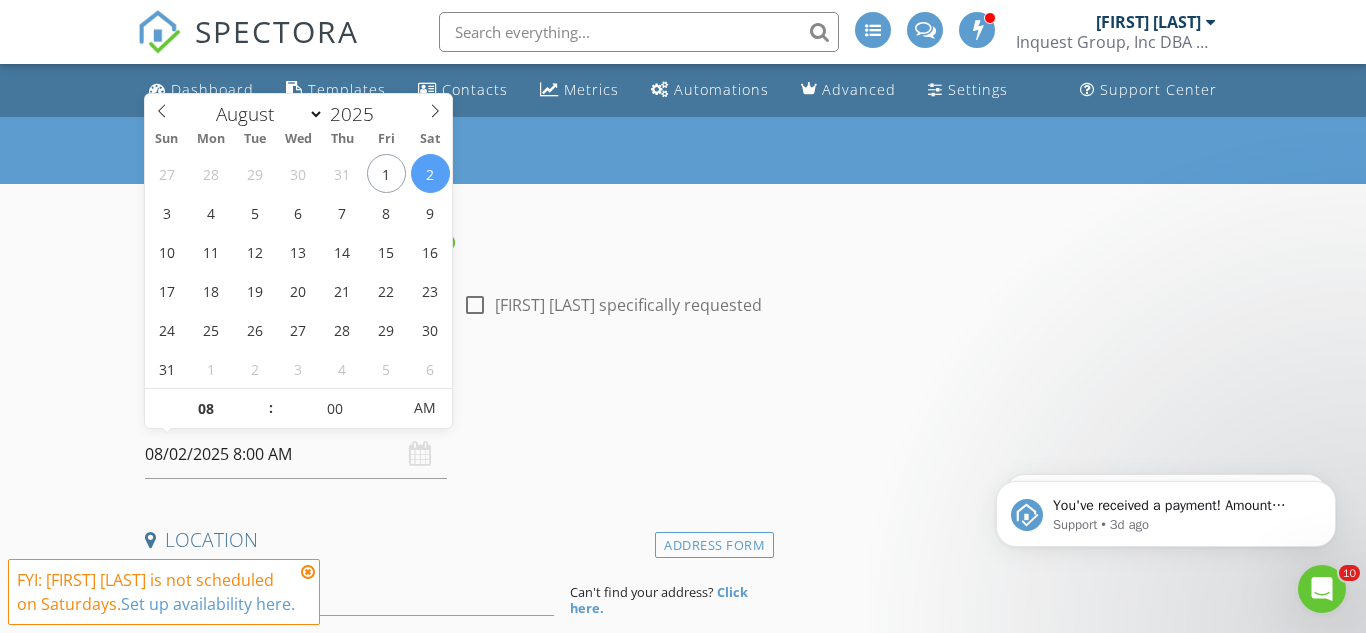 click on "08/02/2025 8:00 AM" at bounding box center (296, 454) 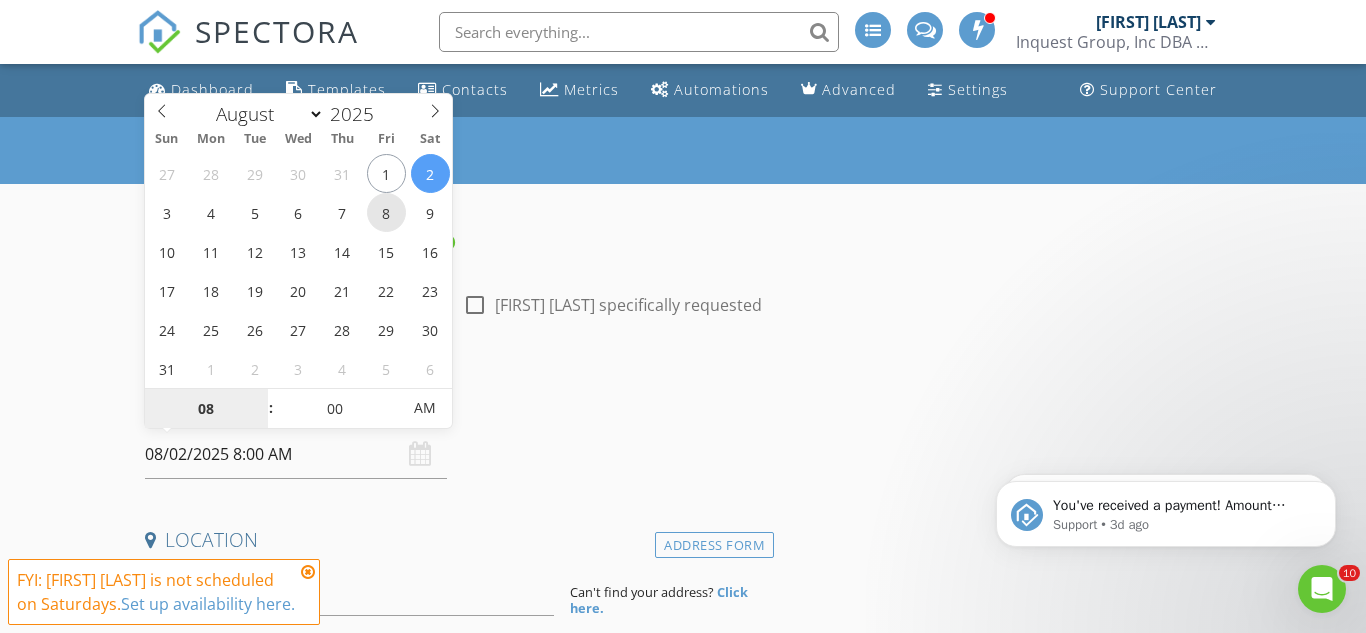 type on "08/08/2025 8:00 AM" 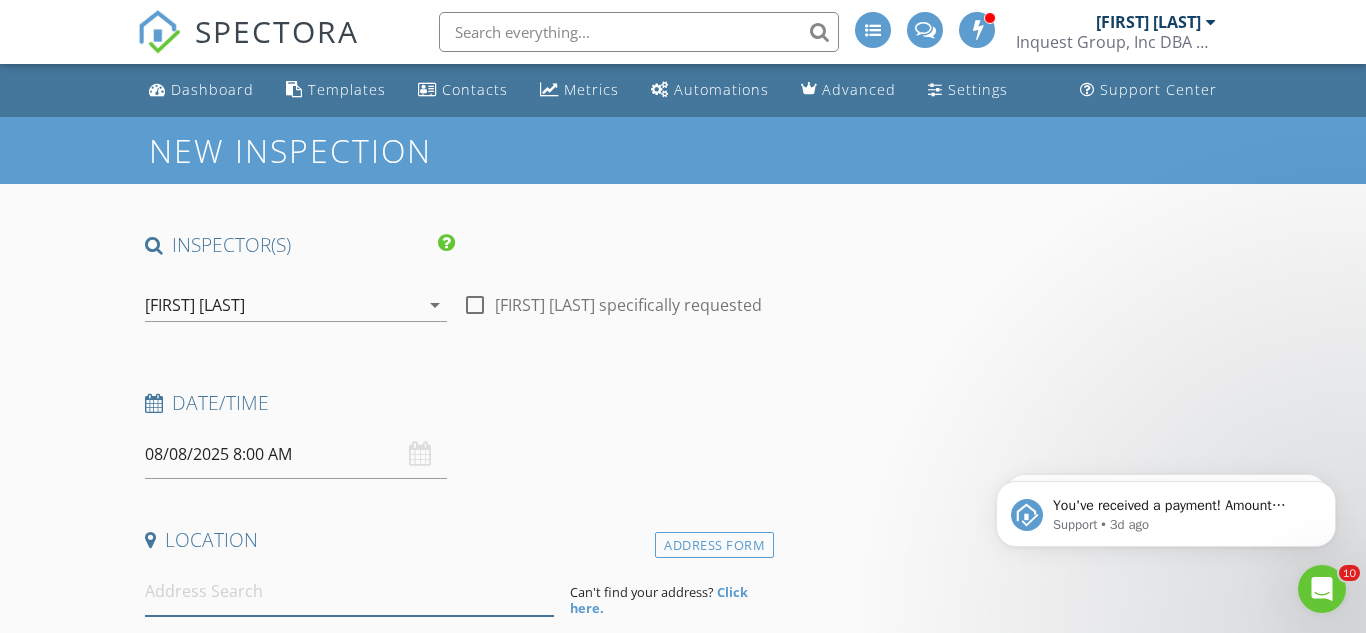 click at bounding box center [349, 591] 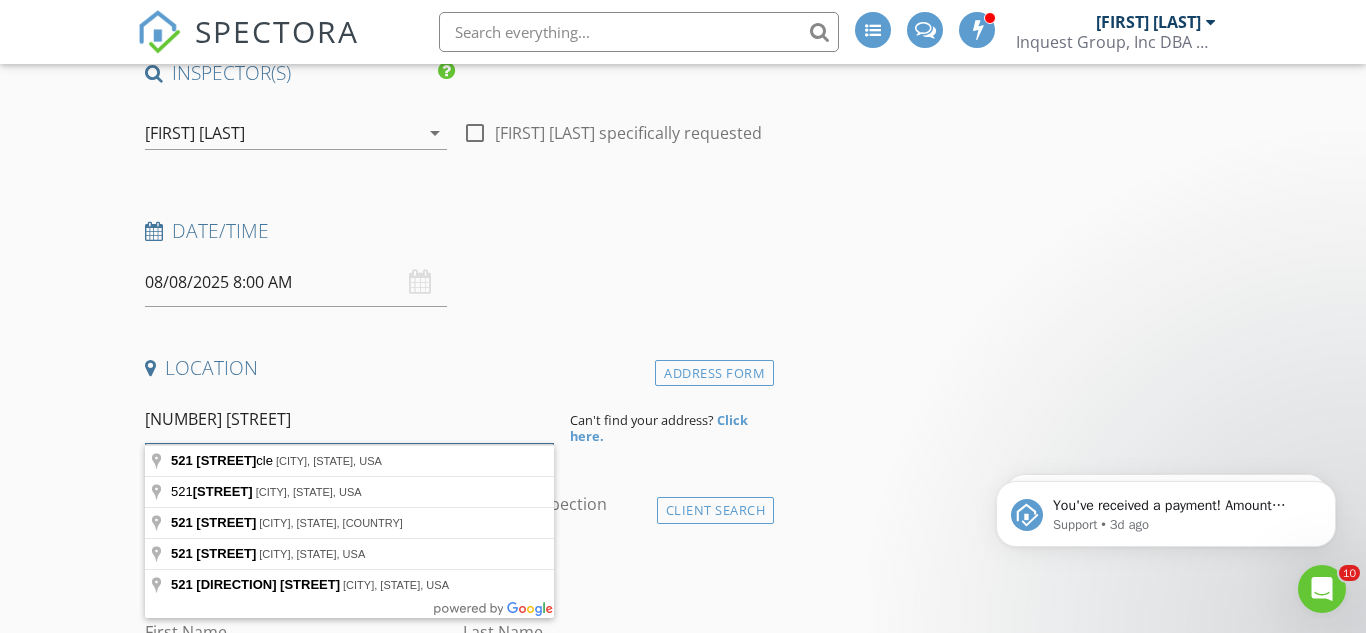 scroll, scrollTop: 217, scrollLeft: 0, axis: vertical 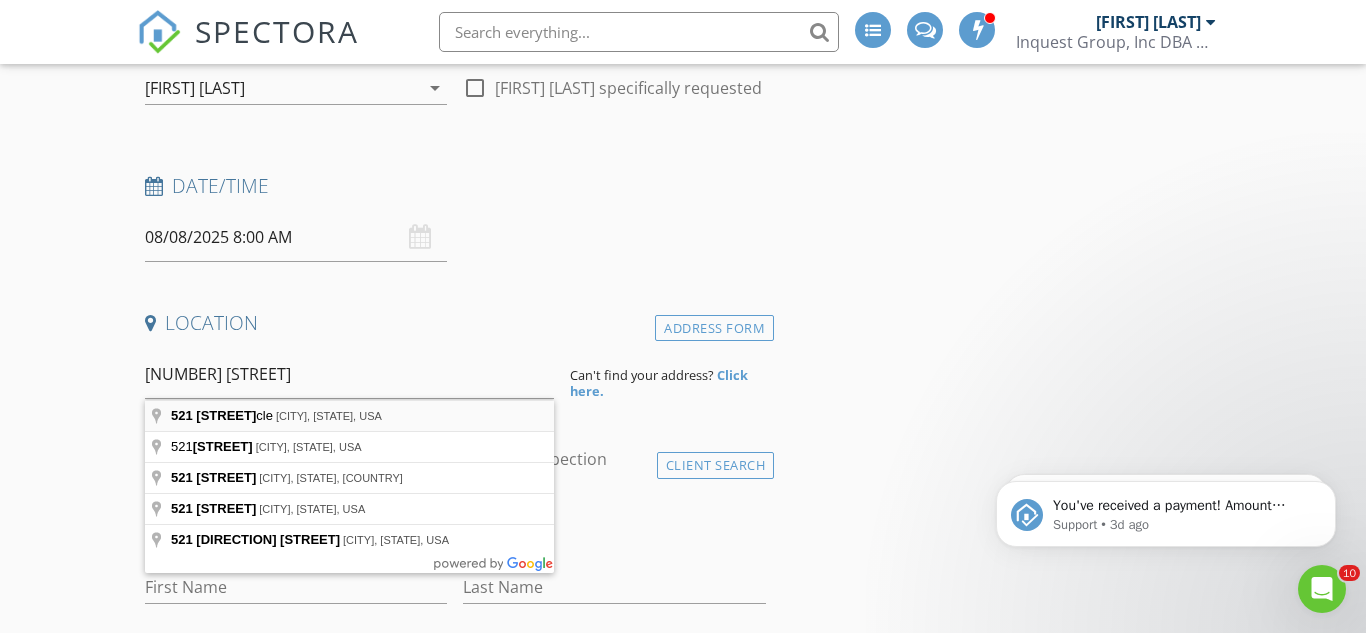 type on "521 Bell Circle, Huntsville, AL, USA" 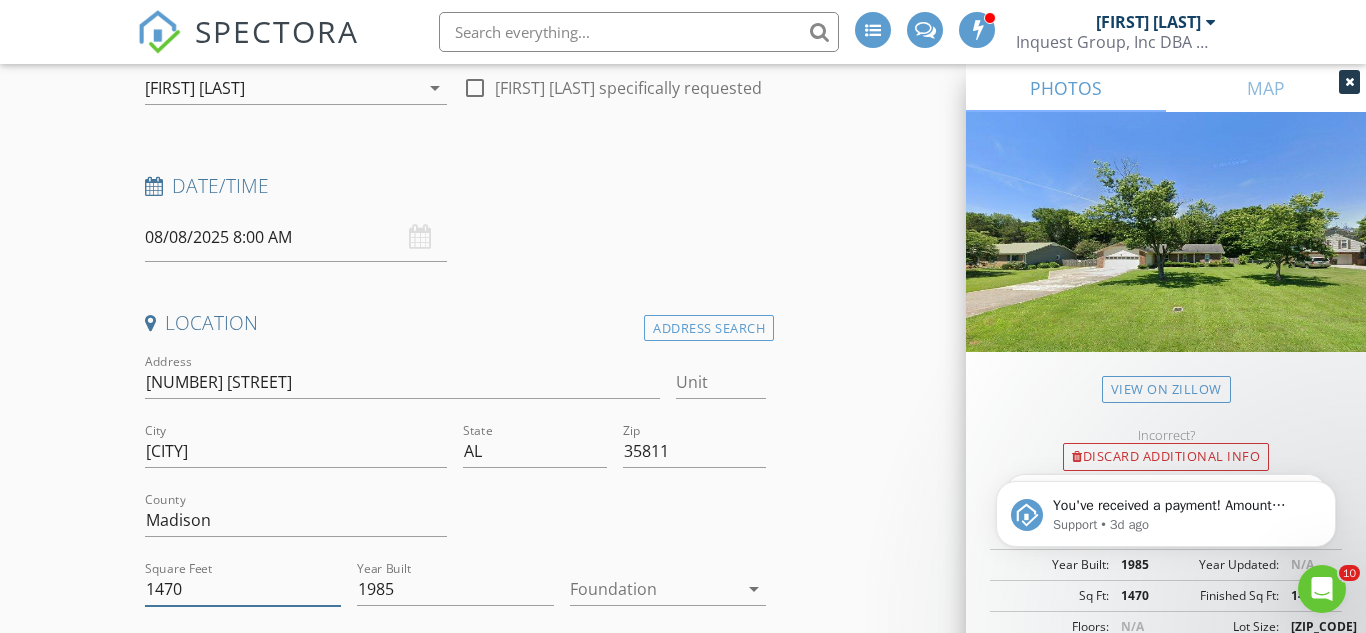 click on "1470" at bounding box center (243, 589) 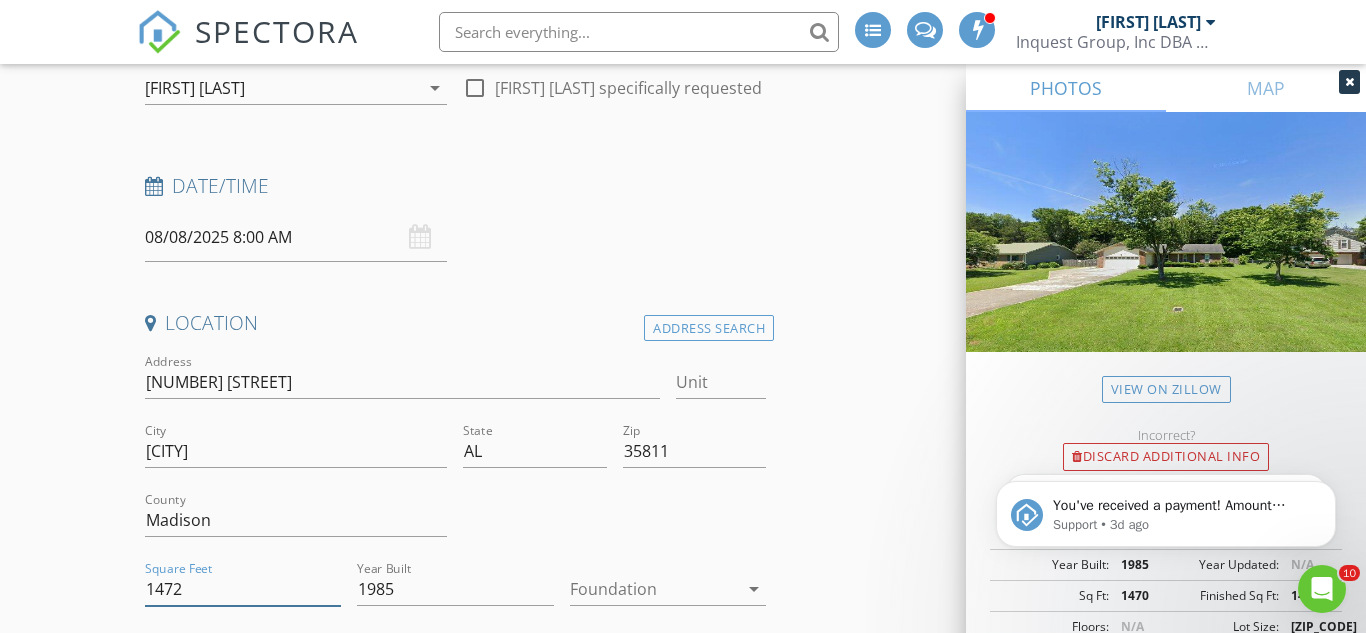 type on "1472" 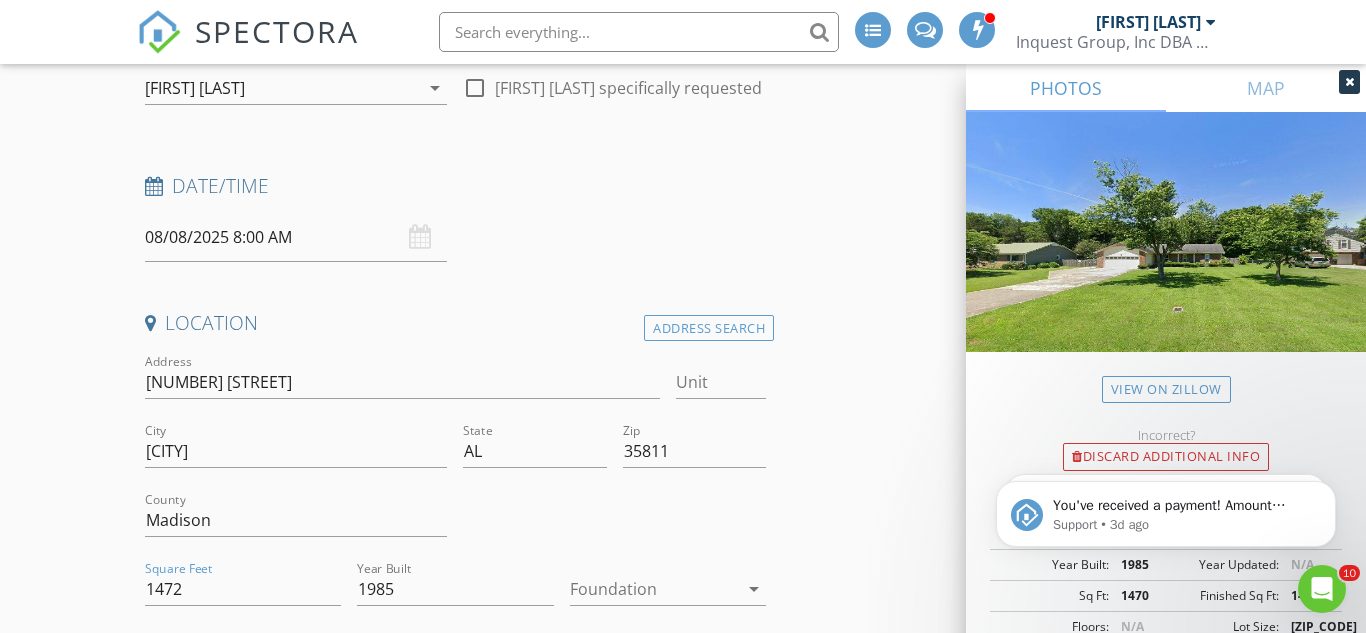 click at bounding box center [654, 589] 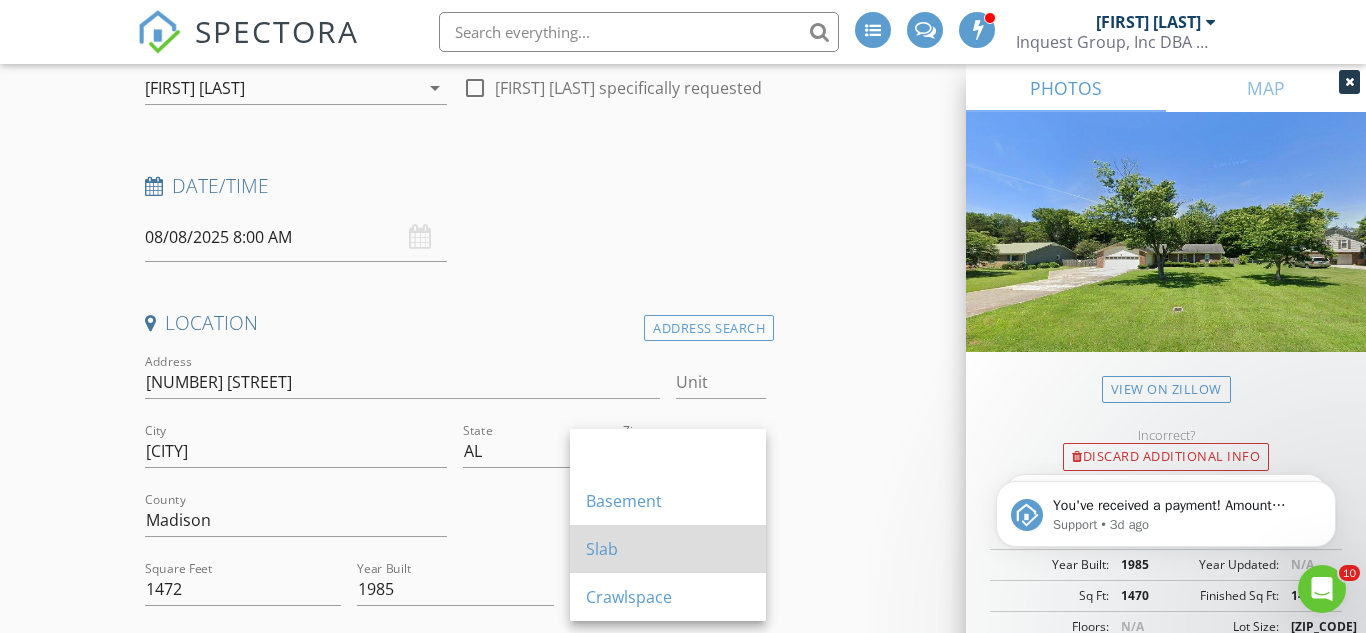 click on "Slab" at bounding box center (668, 549) 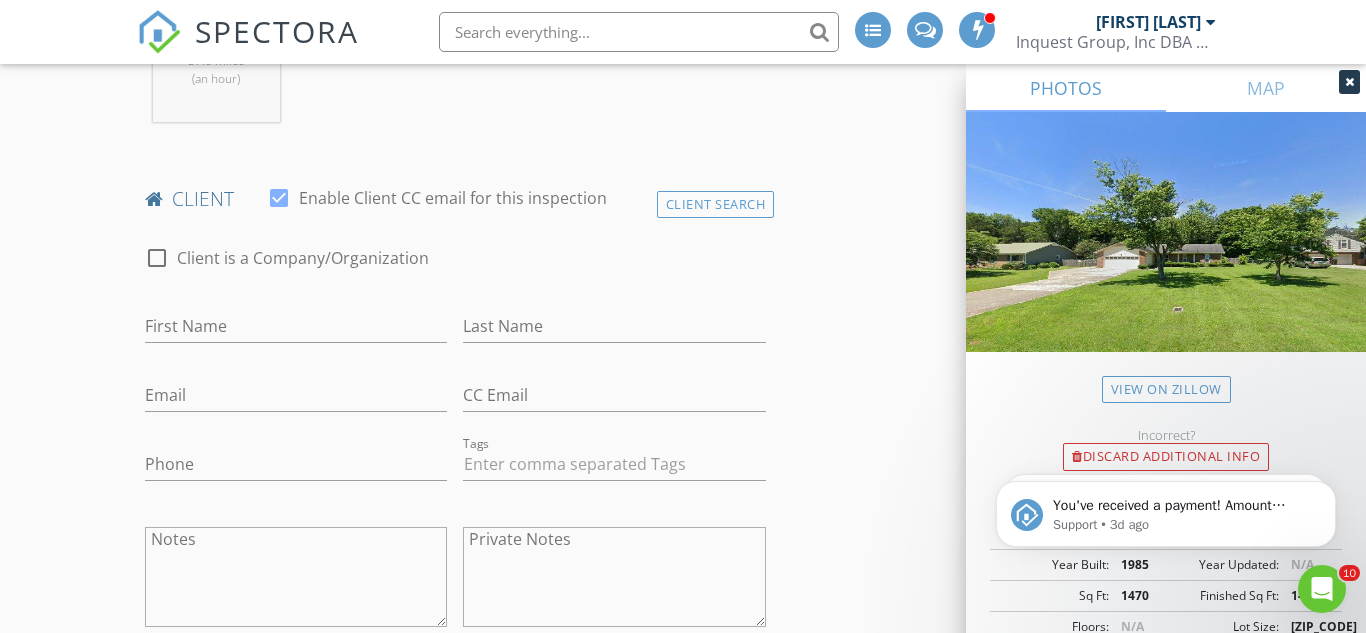 scroll, scrollTop: 893, scrollLeft: 0, axis: vertical 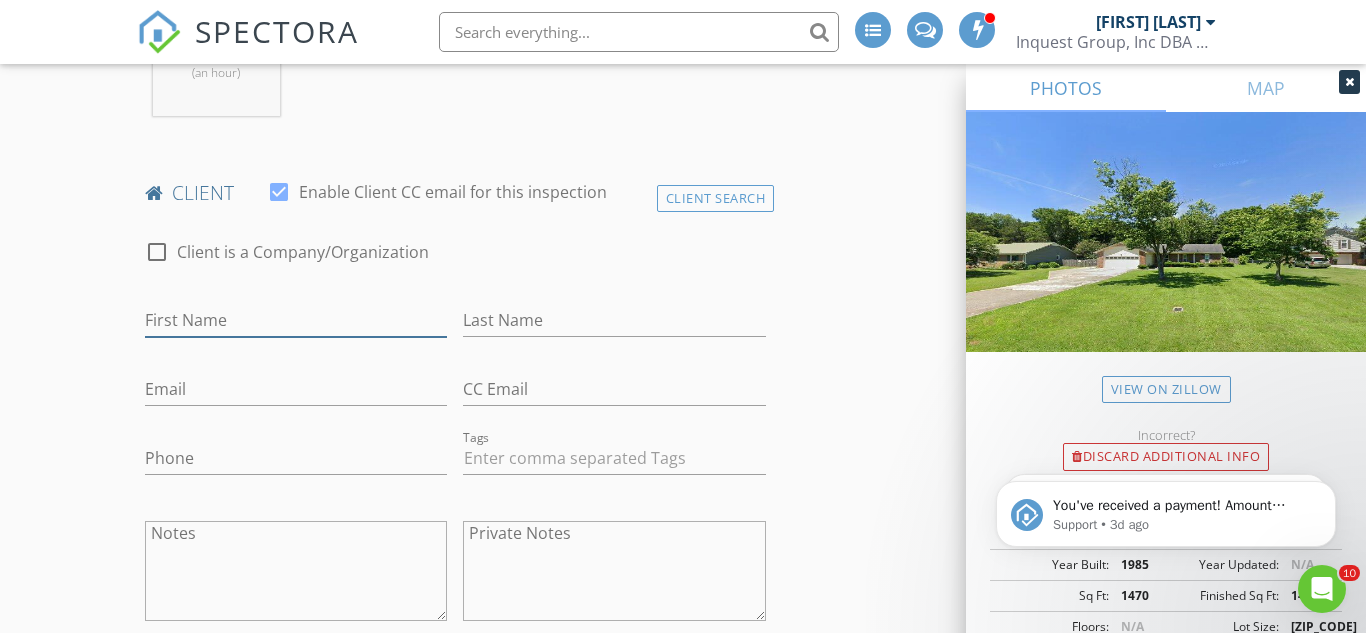 click on "First Name" at bounding box center [296, 320] 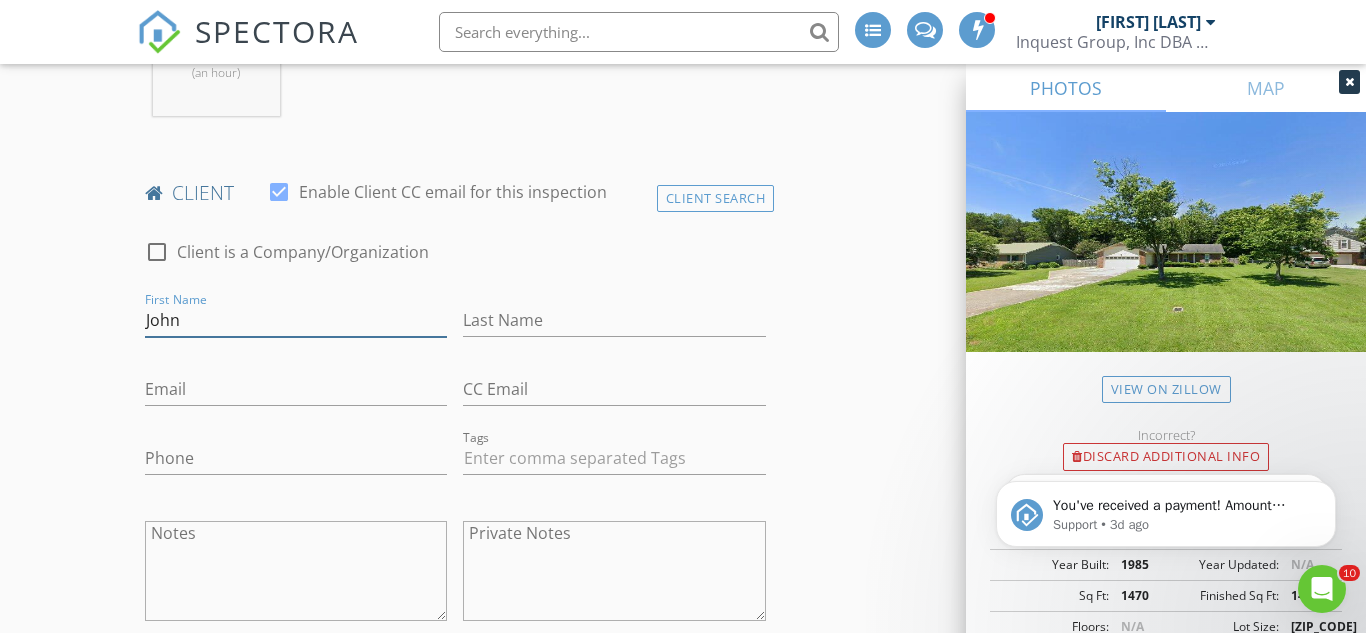 type on "John" 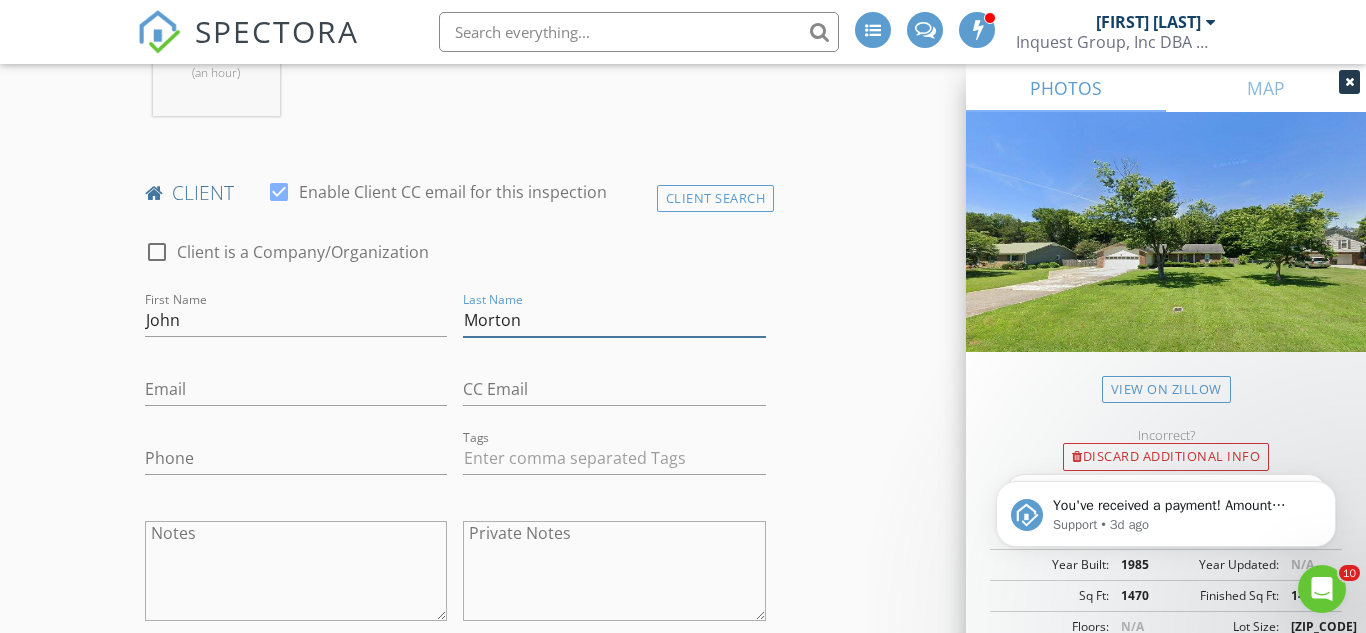 type on "Morton" 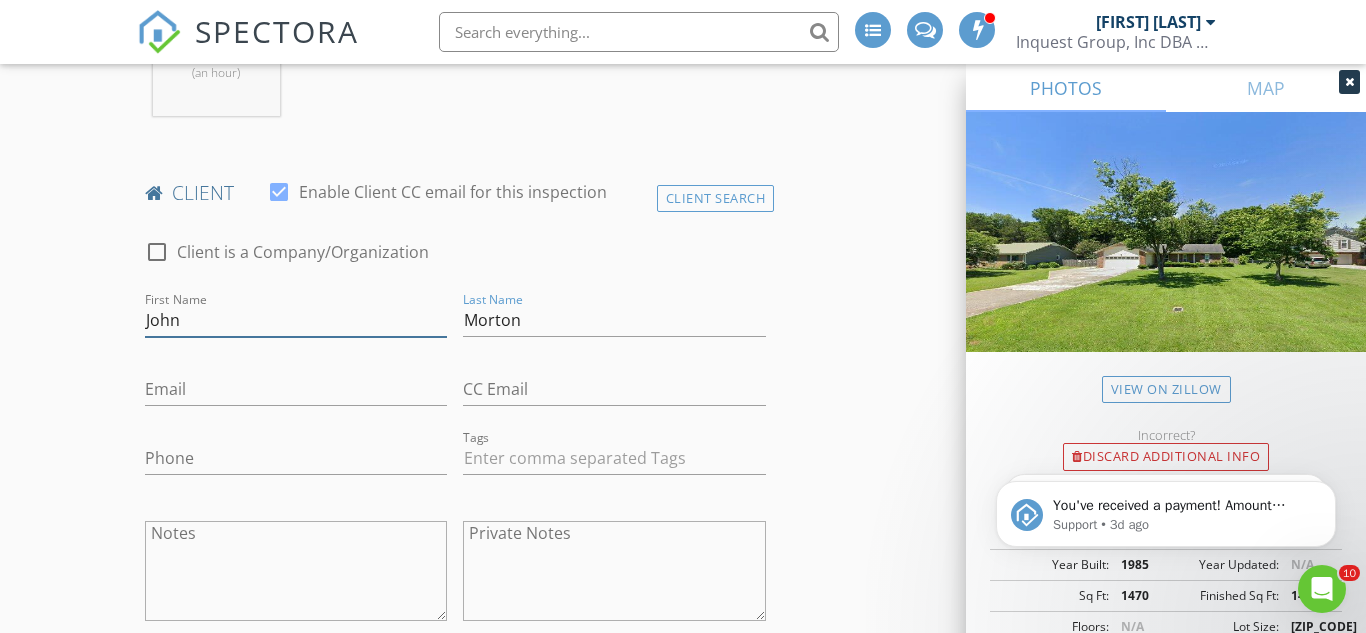 click on "John" at bounding box center [296, 320] 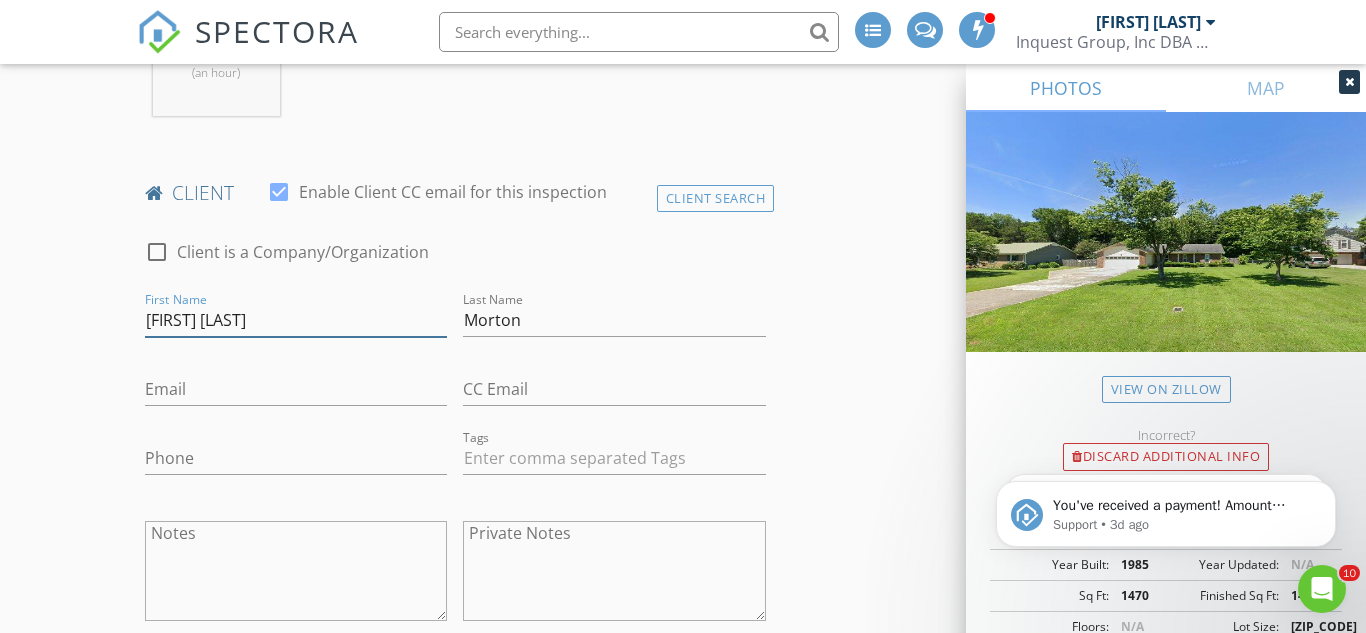 type on "[FIRST] [LAST]" 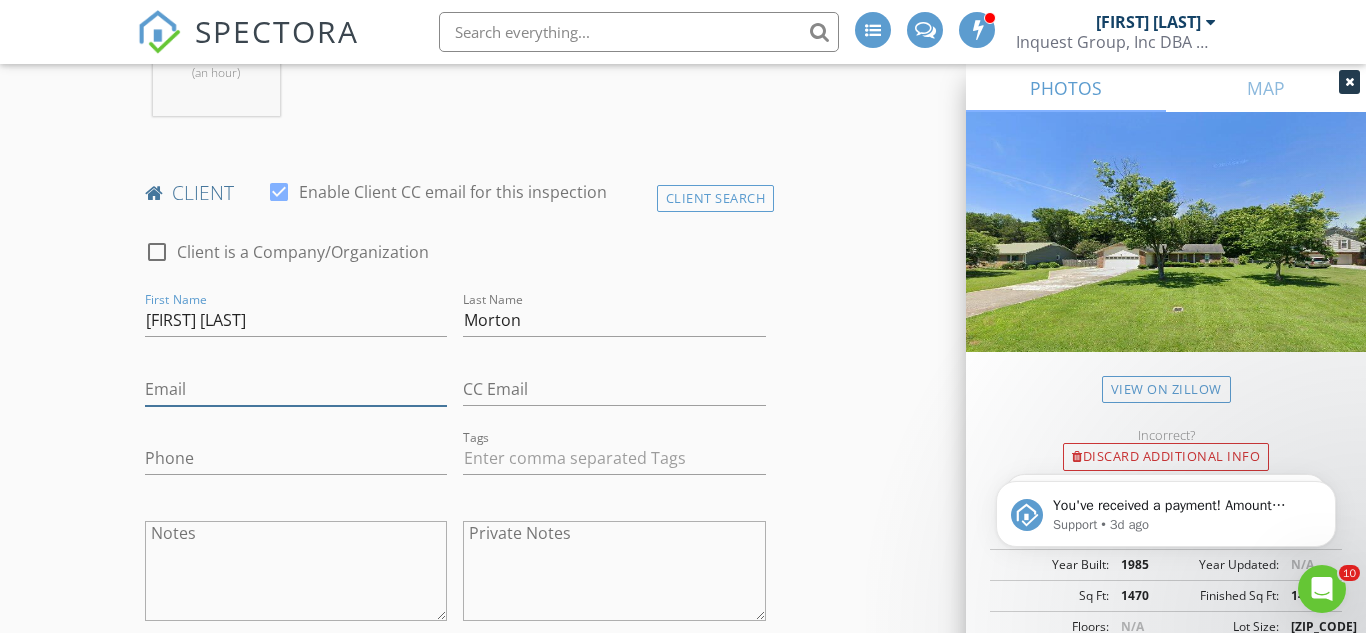 click on "Email" at bounding box center (296, 389) 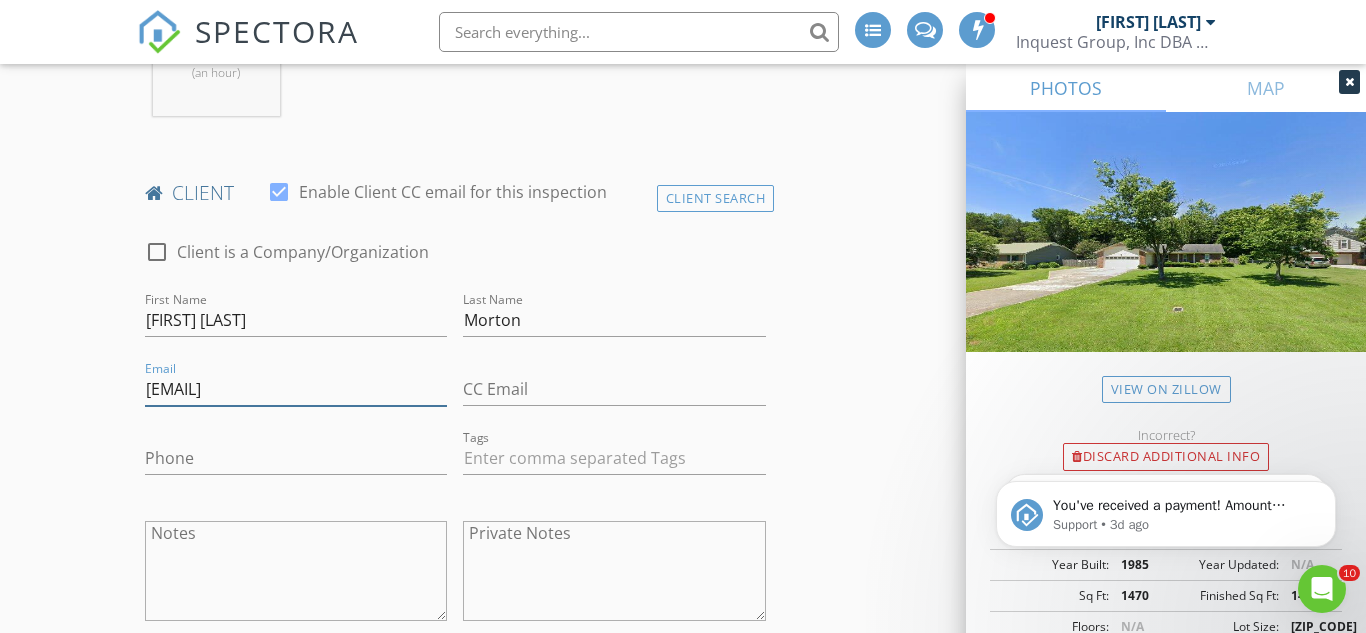 type on "[EMAIL]@[DOMAIN].com" 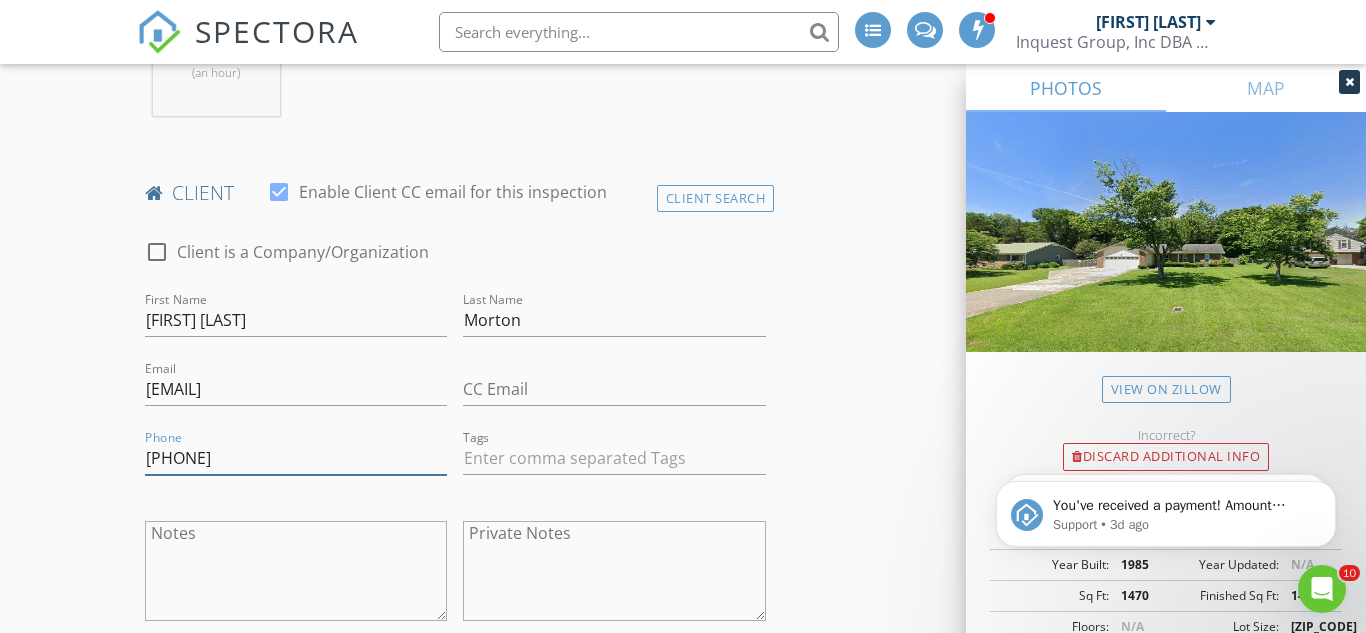 type on "([PHONE])" 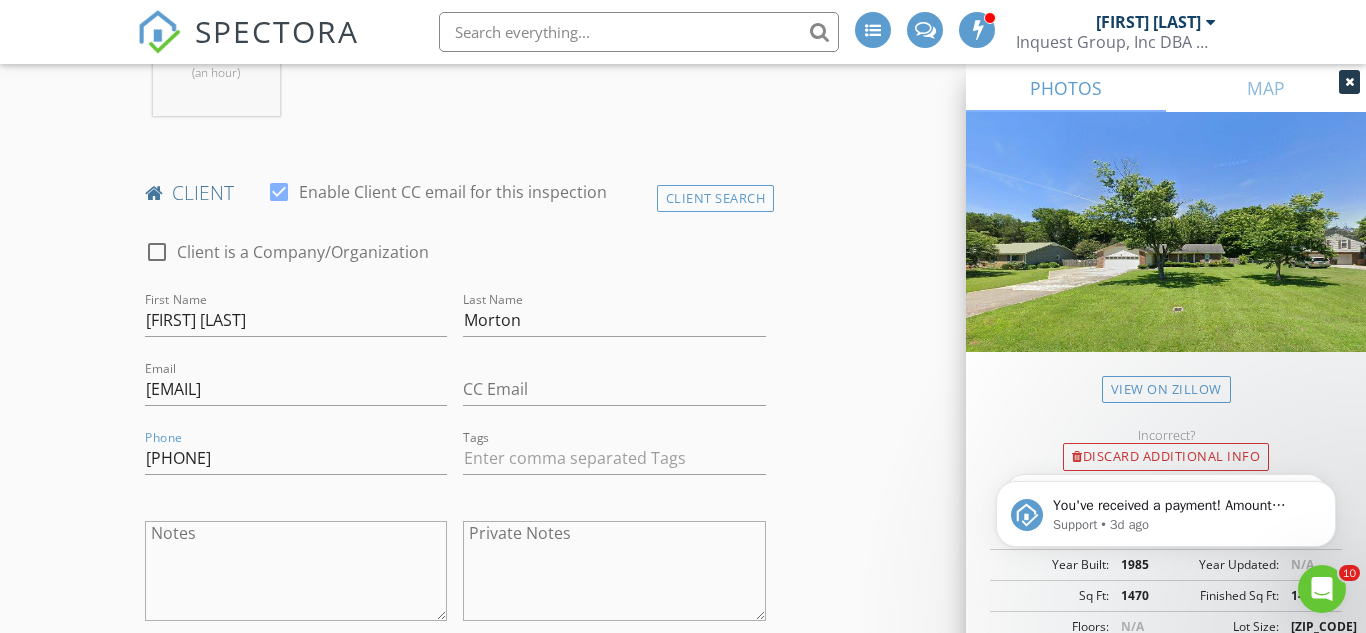 click on "Notes" at bounding box center (296, 571) 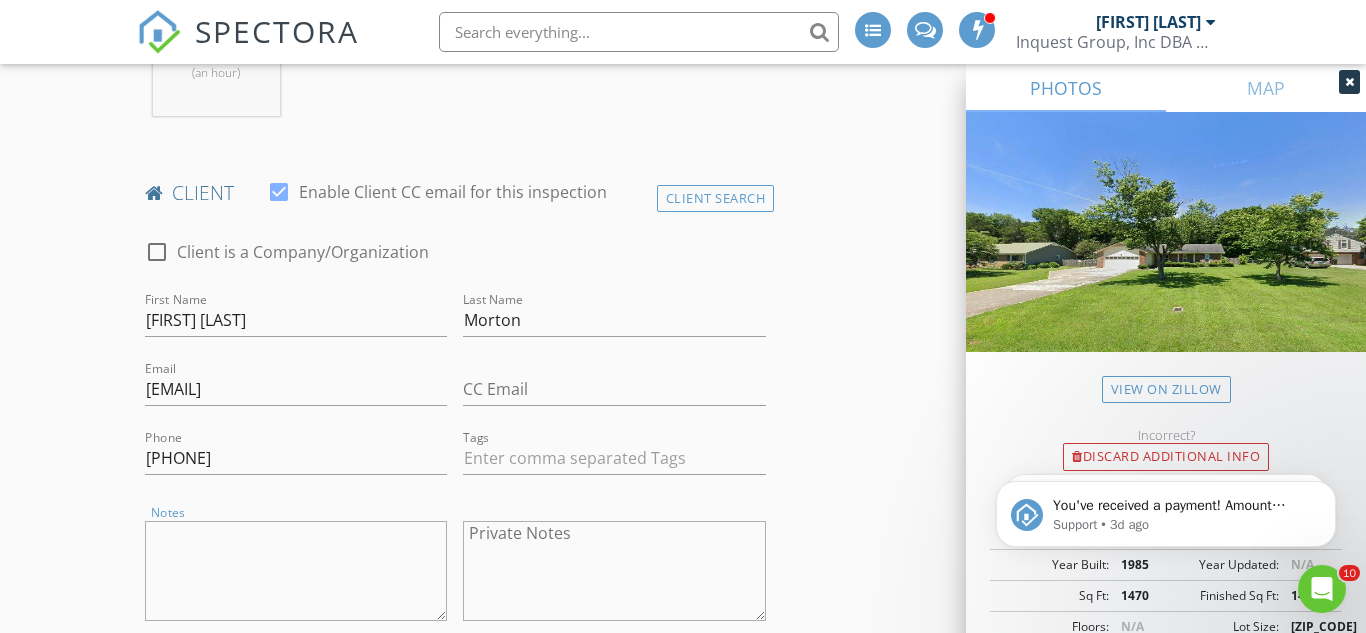 click on "Private Notes" at bounding box center (614, 571) 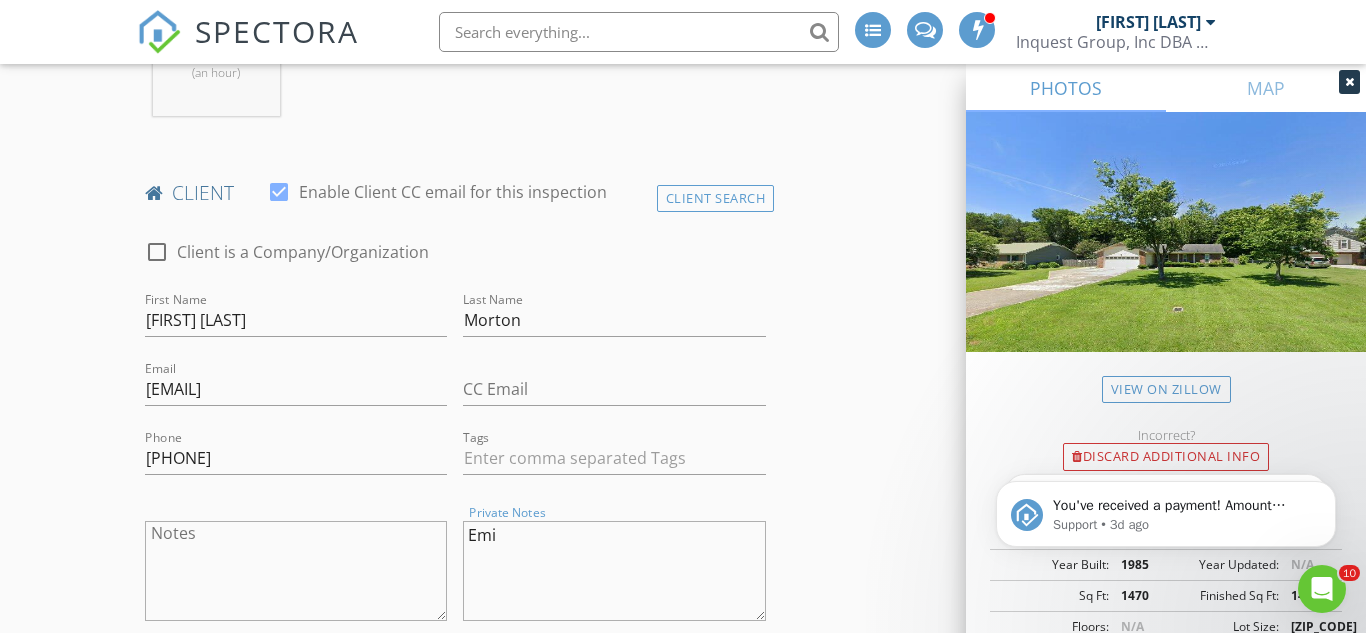 type on "Emiy" 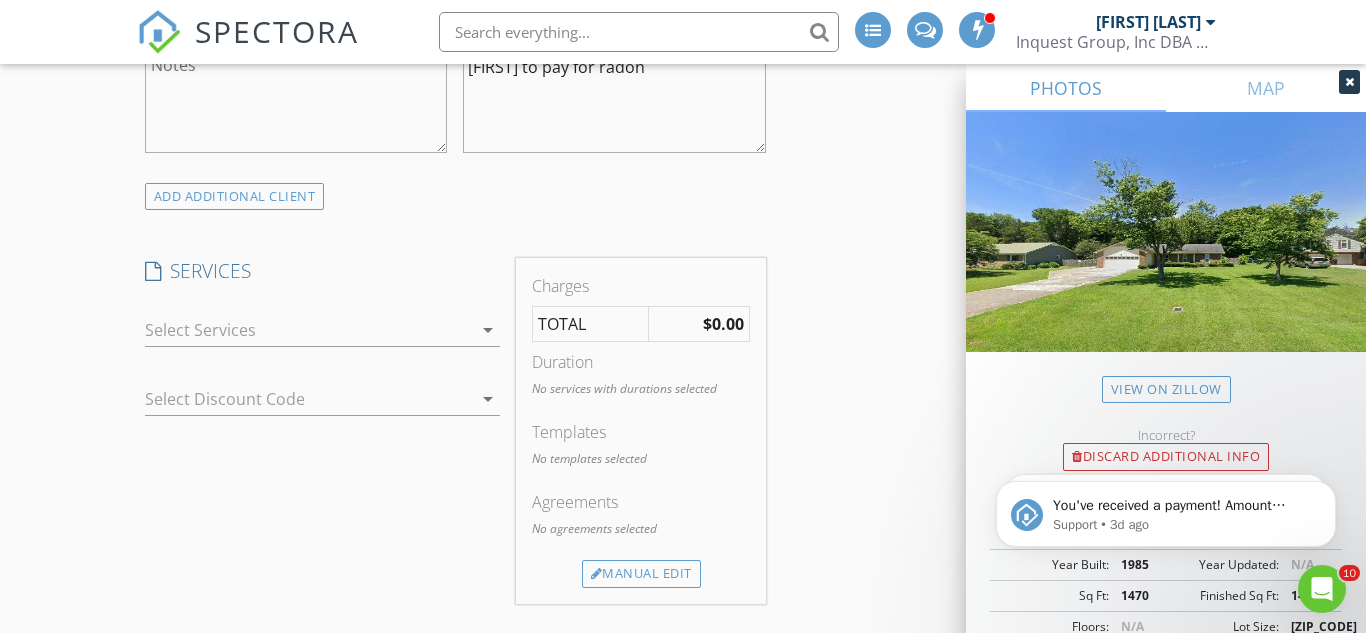 scroll, scrollTop: 1374, scrollLeft: 0, axis: vertical 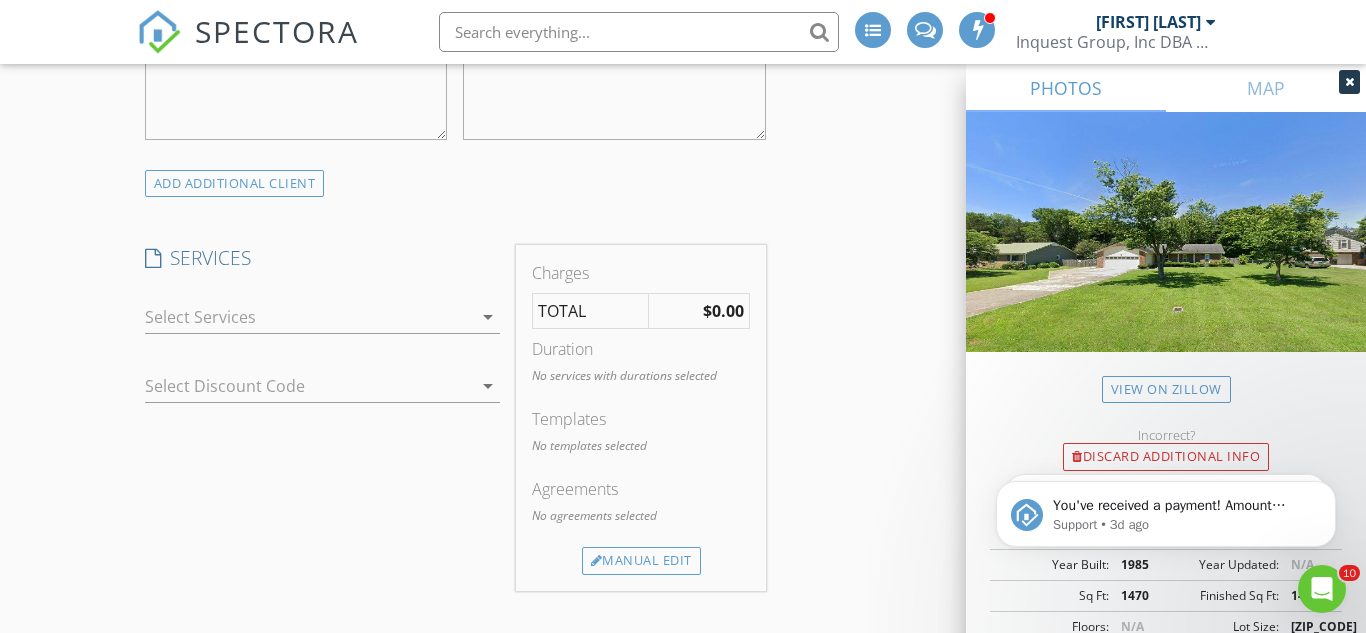 type on "Emily to pay for radon" 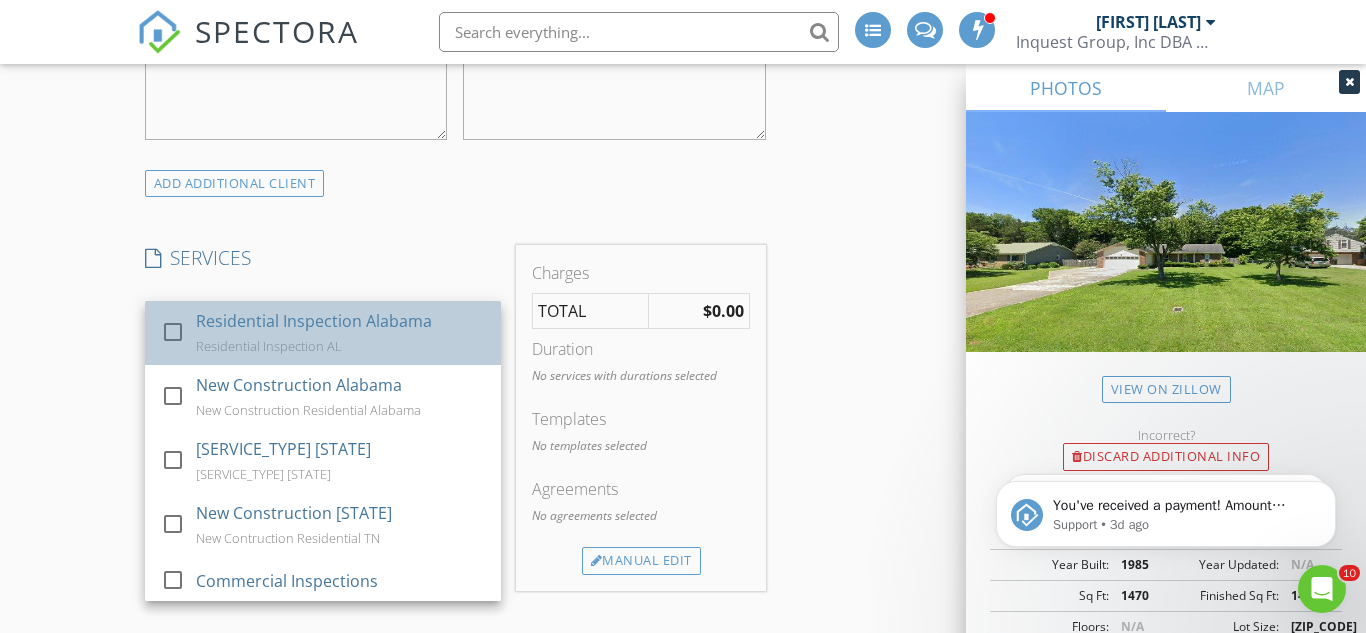 click on "Residential Inspection [STATE]" at bounding box center (314, 321) 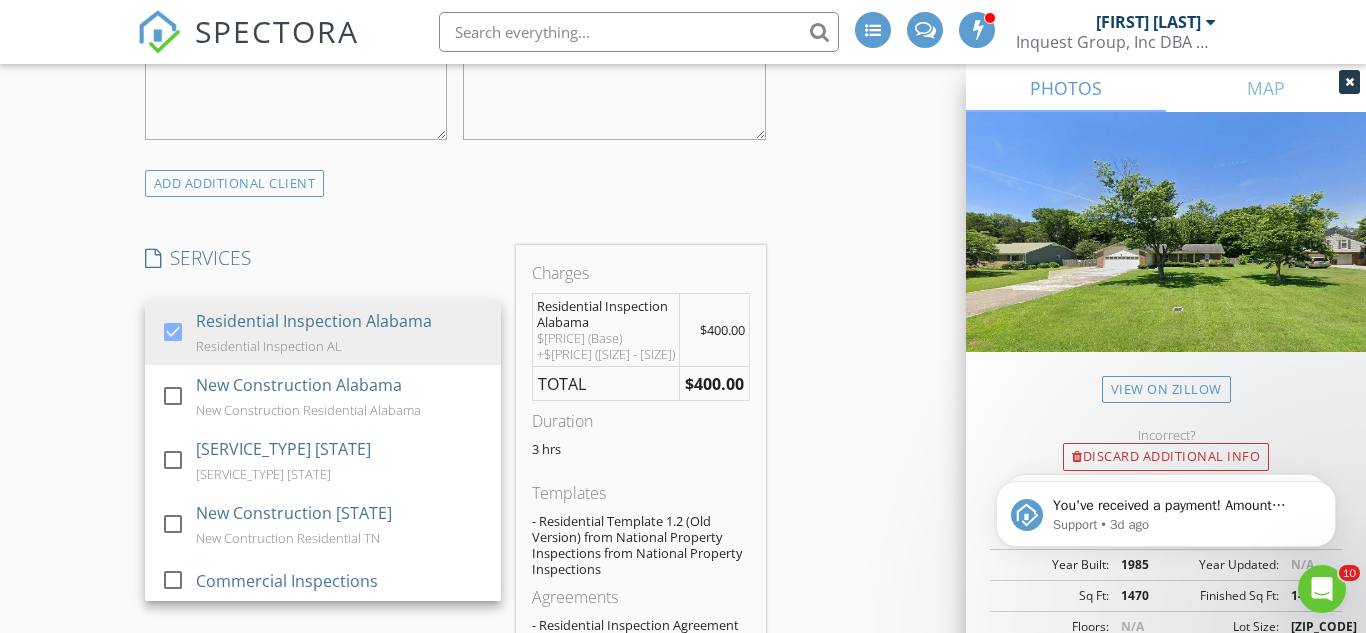 click on "INSPECTOR(S)
check_box   Jim Farej   PRIMARY   Jim Farej arrow_drop_down   check_box_outline_blank Jim Farej specifically requested
Date/Time
08/08/2025 8:00 AM
Location
Address Search       Address 521 Bell Cir   Unit   City Huntsville   State AL   Zip 35811   County Madison     Square Feet 1472   Year Built 1985   Foundation Slab arrow_drop_down     Jim Farej     57.6 miles     (an hour)
client
check_box Enable Client CC email for this inspection   Client Search     check_box_outline_blank Client is a Company/Organization     First Name John Patrick   Last Name Morton   Email jp_morton@icloud.com   CC Email   Phone 256-970-8732         Tags         Notes   Private Notes Emily to pay for radon
ADD ADDITIONAL client
SERVICES
check_box   Residential Inspection Alabama" at bounding box center (455, 675) 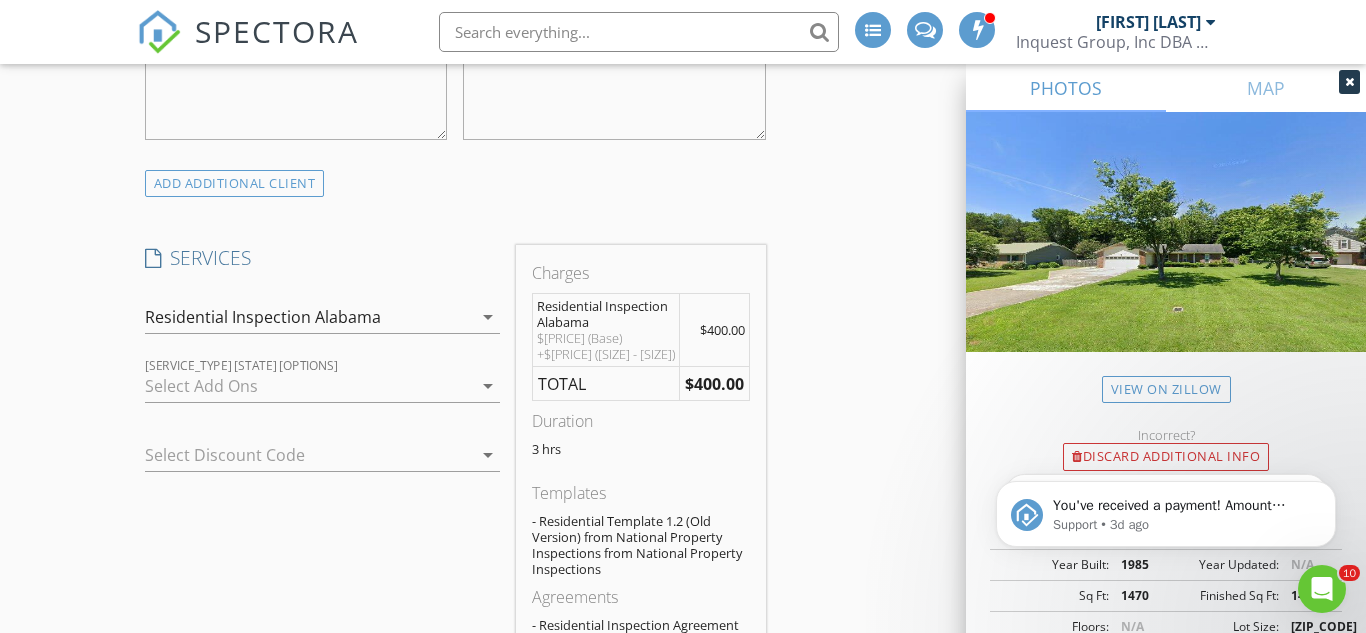 click on "arrow_drop_down" at bounding box center [488, 386] 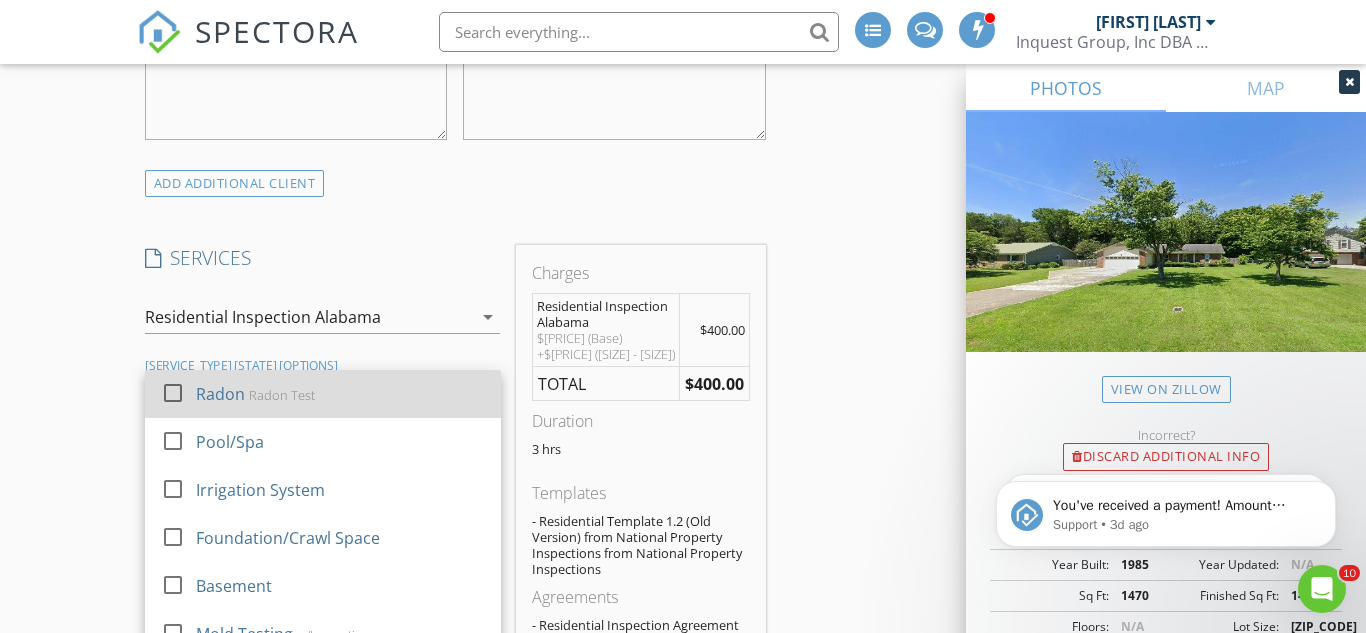 click on "Radon   Radon Test" at bounding box center (340, 394) 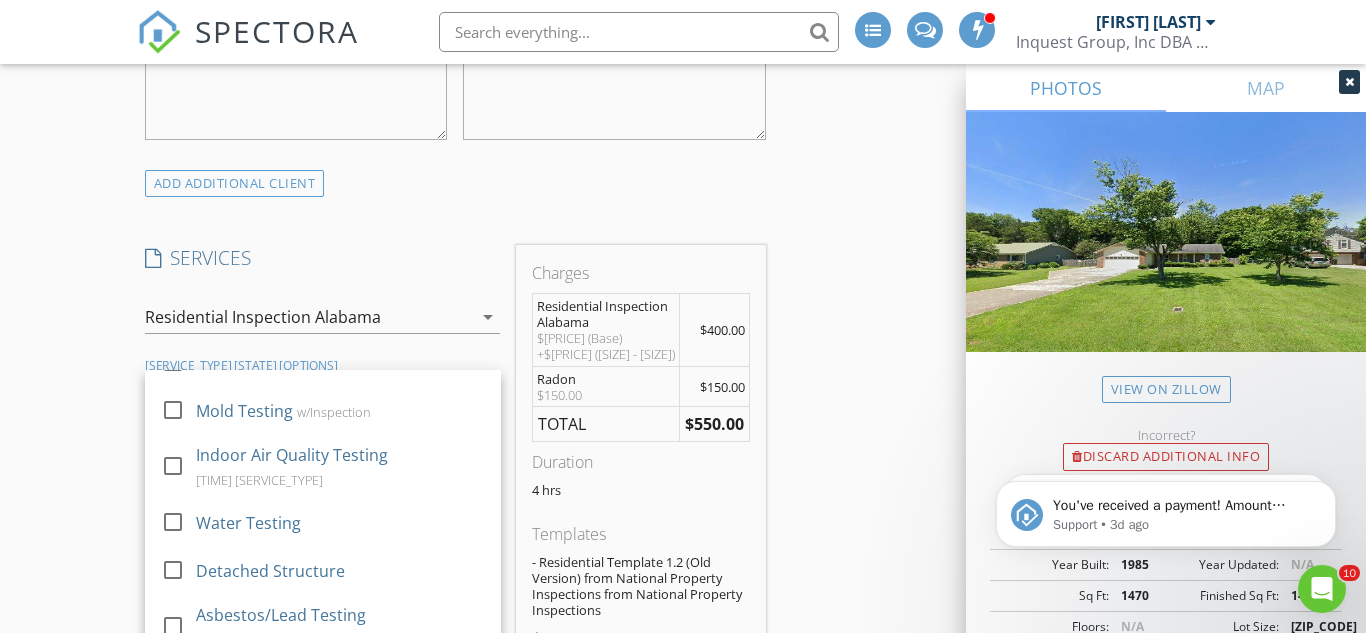scroll, scrollTop: 225, scrollLeft: 0, axis: vertical 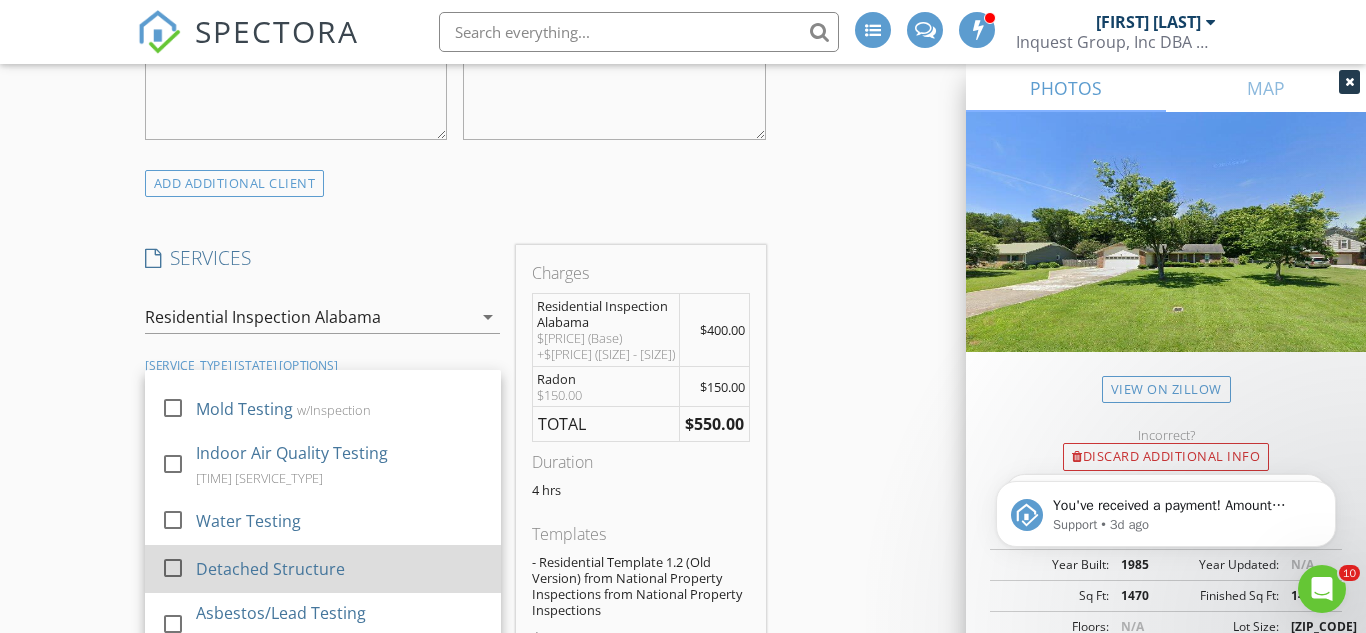 click on "Detached Structure" at bounding box center (340, 569) 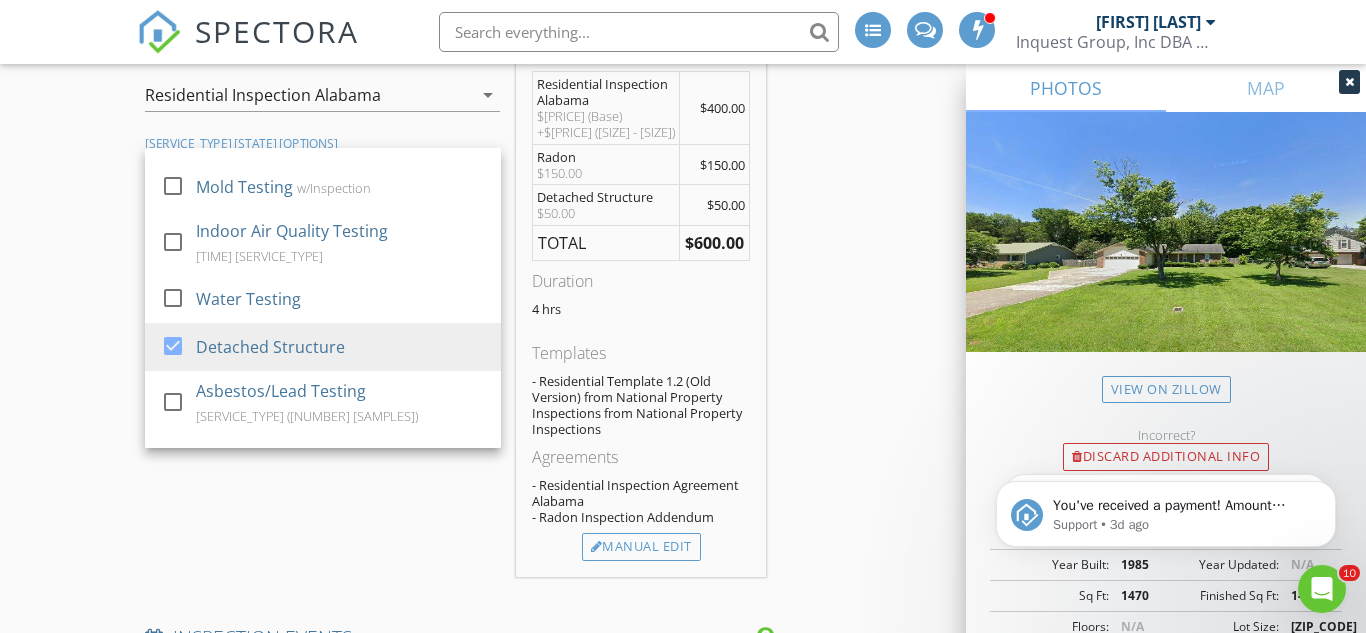 scroll, scrollTop: 1603, scrollLeft: 0, axis: vertical 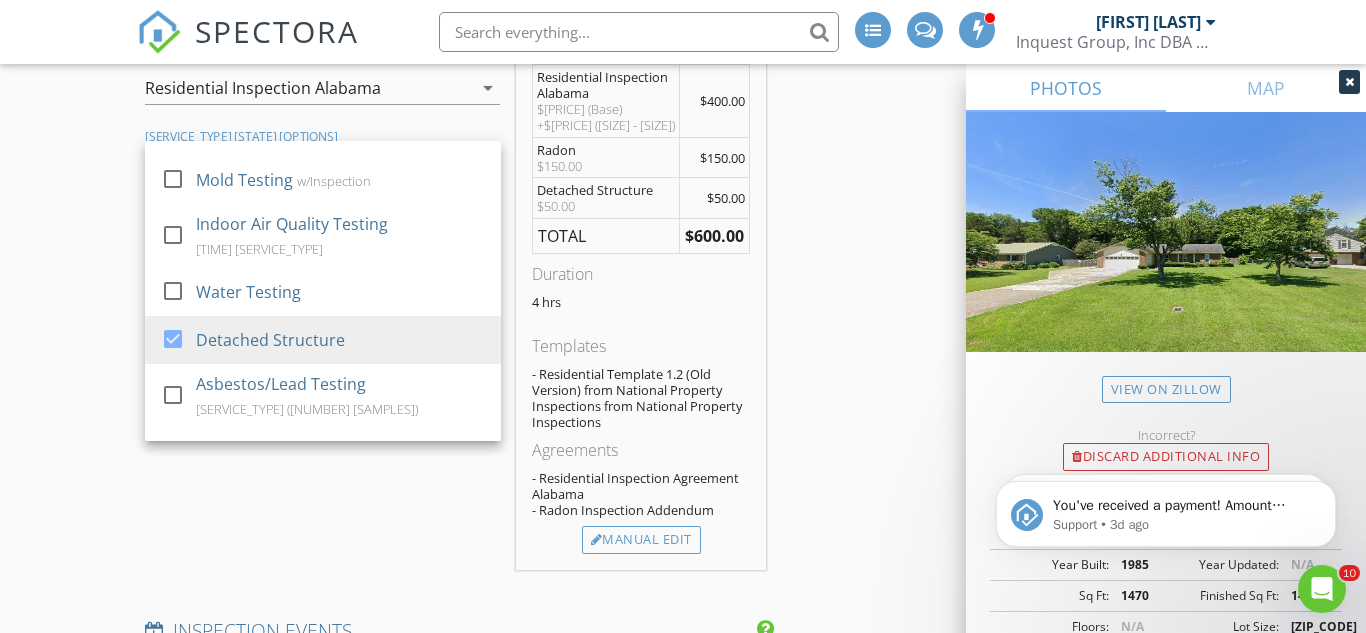 click on "INSPECTOR(S)
check_box   Jim Farej   PRIMARY   Jim Farej arrow_drop_down   check_box_outline_blank Jim Farej specifically requested
Date/Time
08/08/2025 8:00 AM
Location
Address Search       Address 521 Bell Cir   Unit   City Huntsville   State AL   Zip 35811   County Madison     Square Feet 1472   Year Built 1985   Foundation Slab arrow_drop_down     Jim Farej     57.6 miles     (an hour)
client
check_box Enable Client CC email for this inspection   Client Search     check_box_outline_blank Client is a Company/Organization     First Name John Patrick   Last Name Morton   Email jp_morton@icloud.com   CC Email   Phone 256-970-8732         Tags         Notes   Private Notes Emily to pay for radon
ADD ADDITIONAL client
SERVICES
check_box   Residential Inspection Alabama" at bounding box center (683, 763) 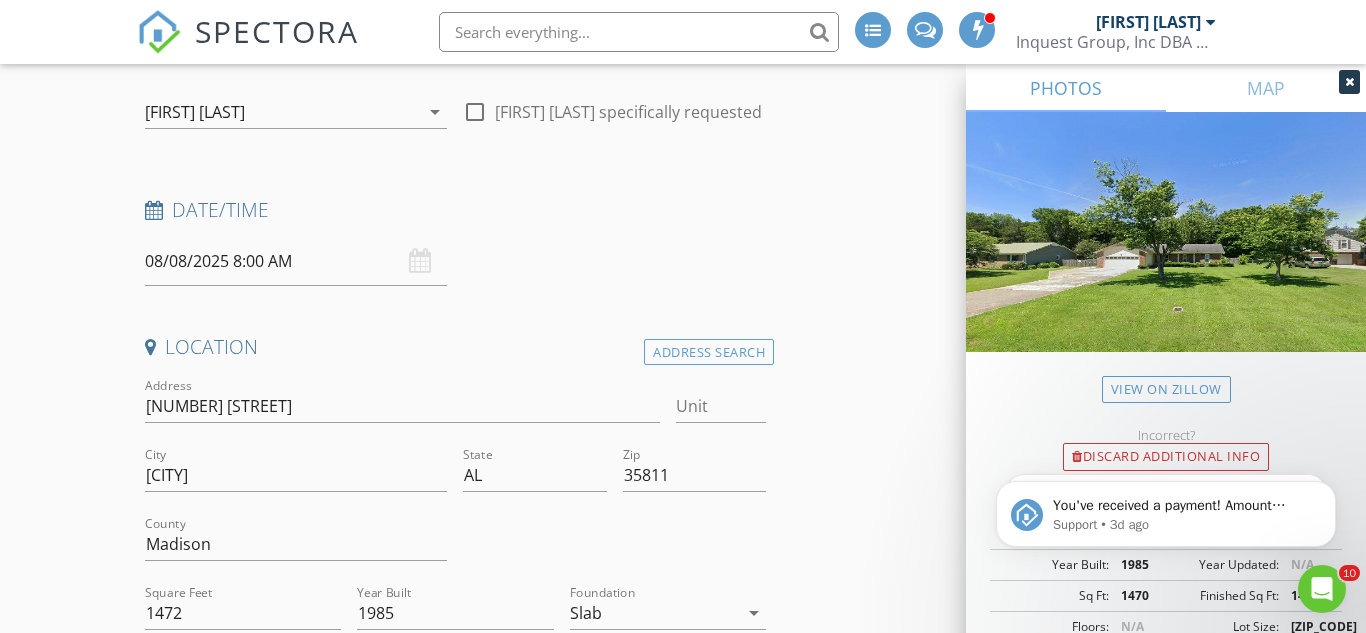 scroll, scrollTop: 186, scrollLeft: 0, axis: vertical 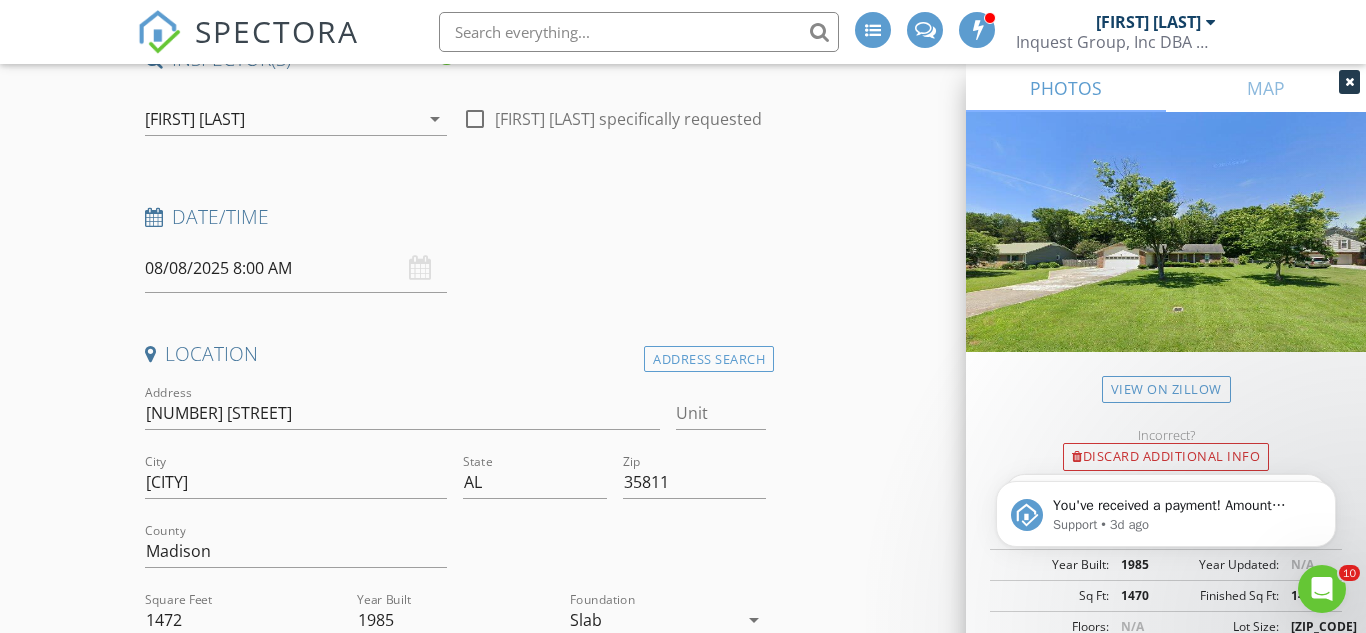 click on "08/08/2025 8:00 AM" at bounding box center [296, 268] 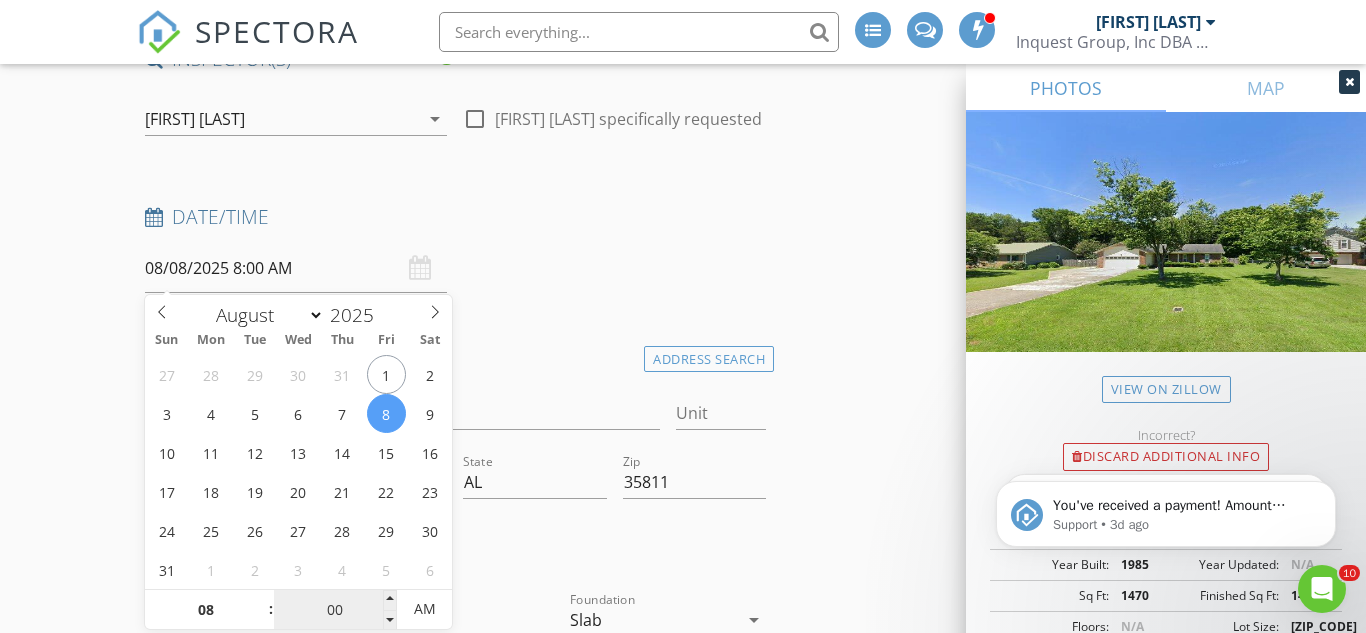 click on "00" at bounding box center (335, 610) 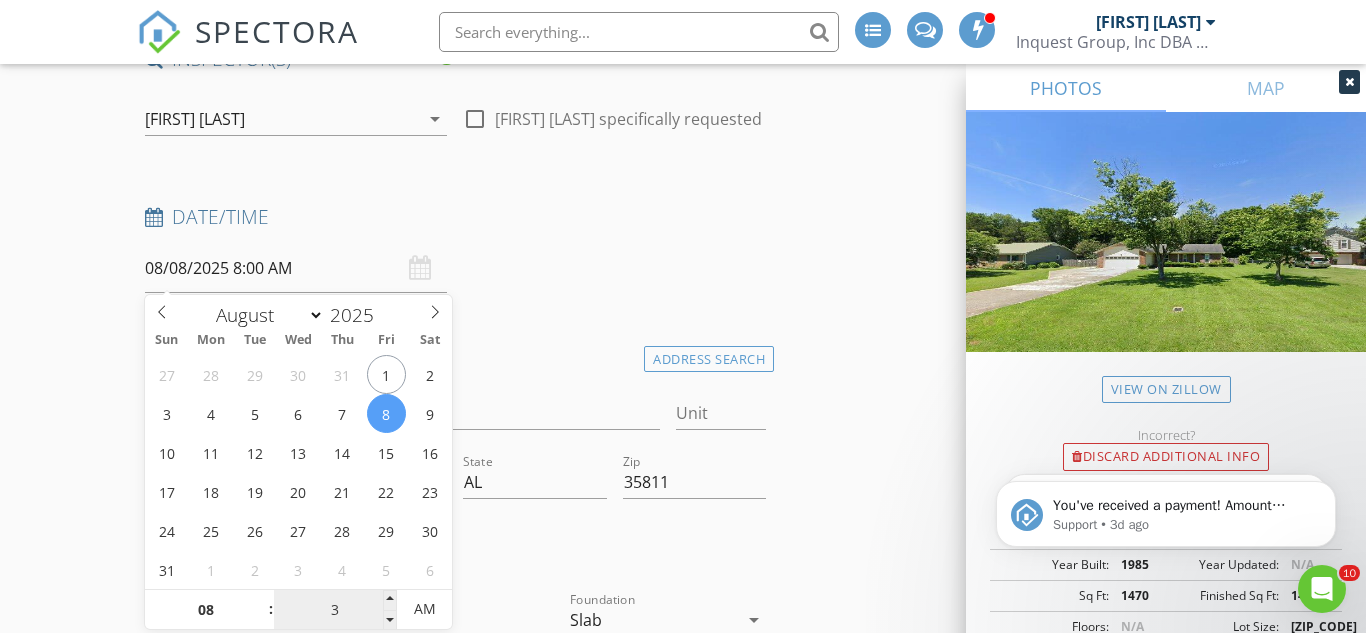 type on "30" 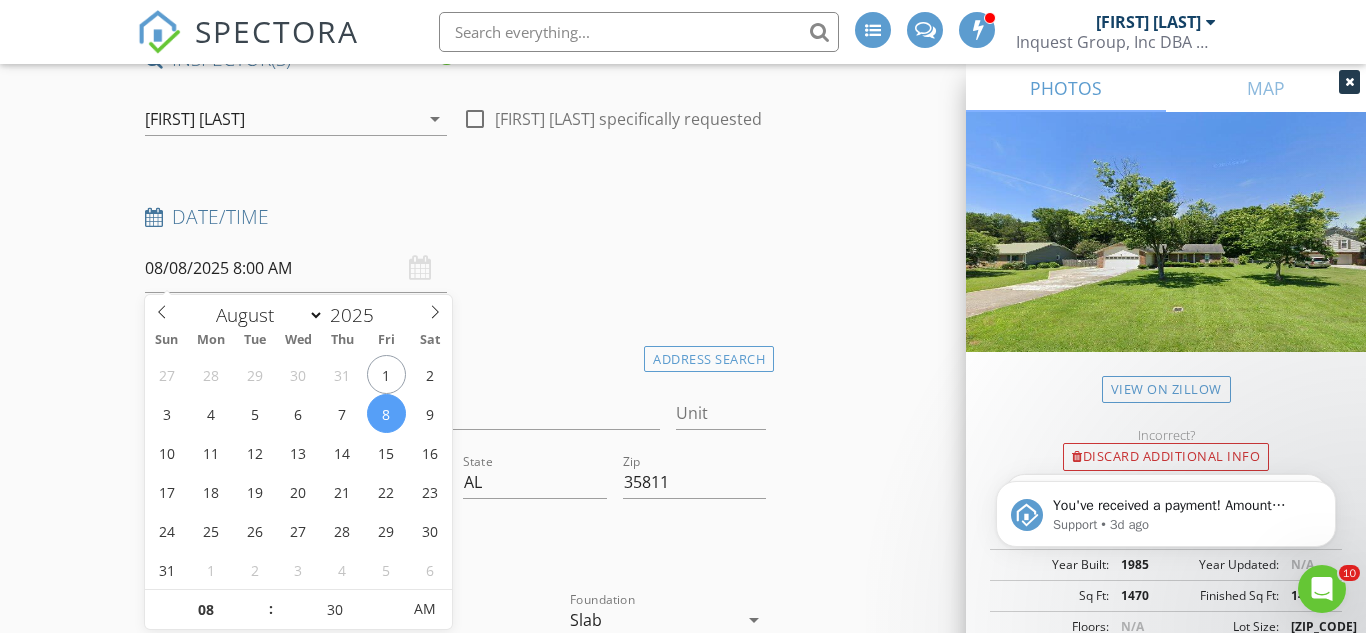 type on "08/08/2025 8:30 AM" 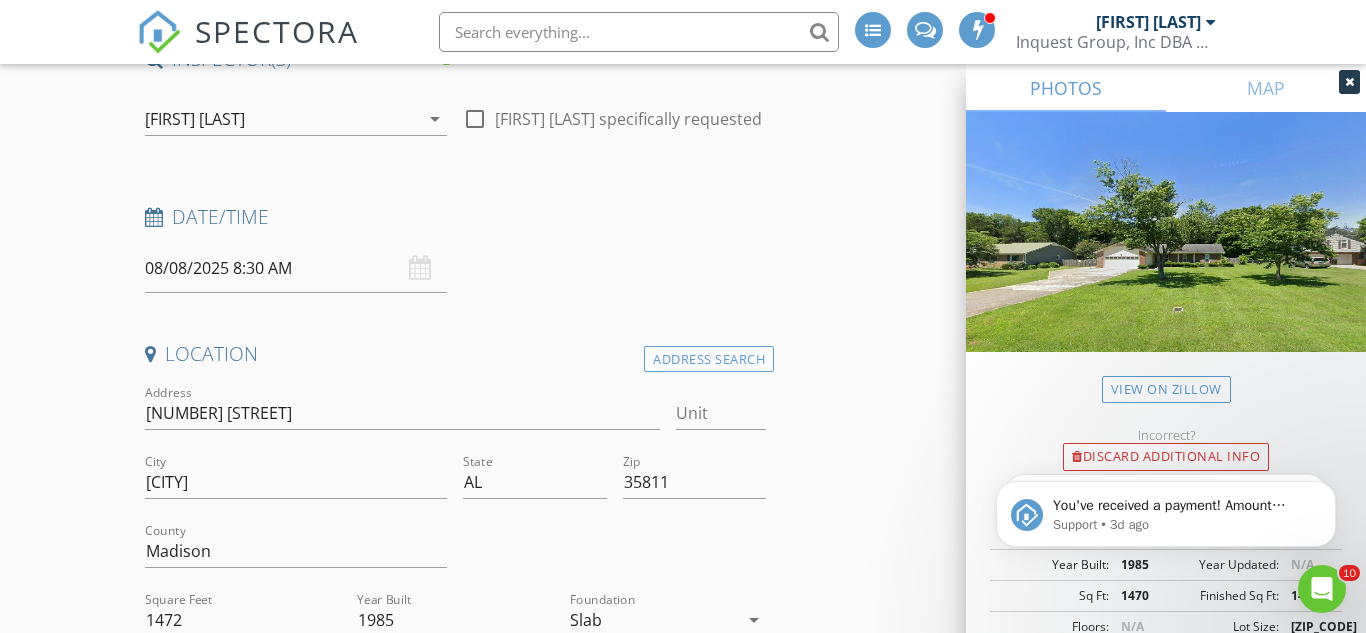 scroll, scrollTop: 194, scrollLeft: 0, axis: vertical 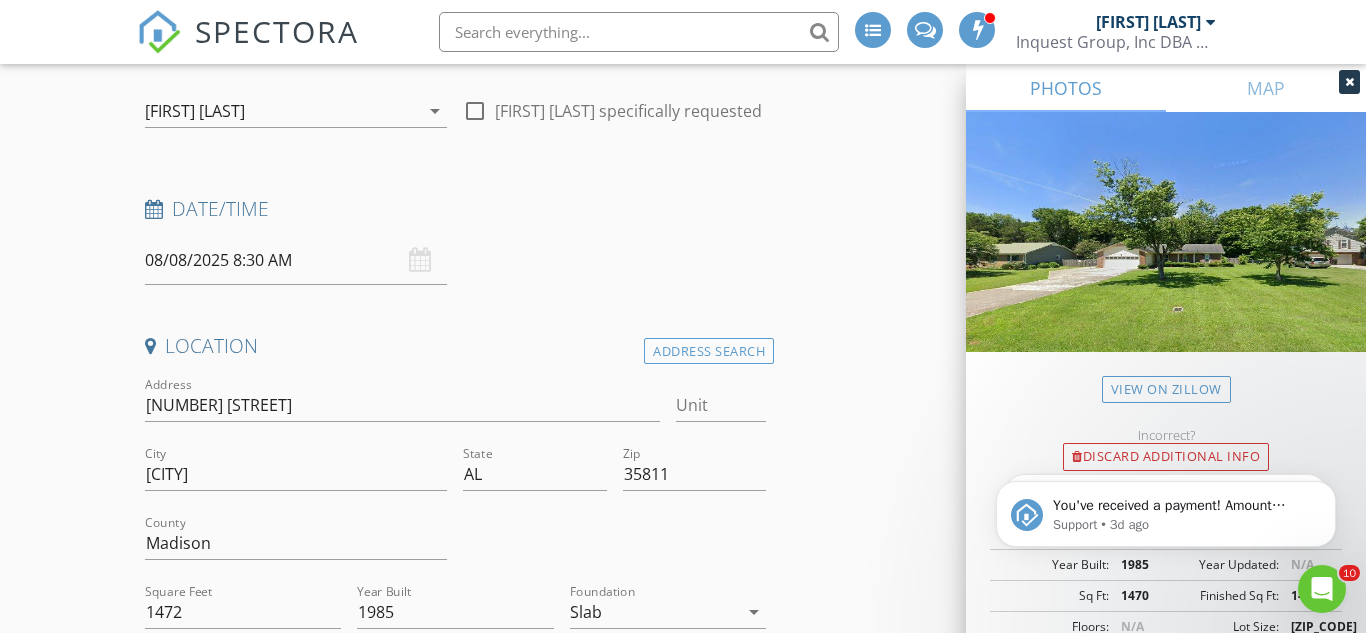 click on "Date/Time
08/08/2025 8:30 AM" at bounding box center (455, 240) 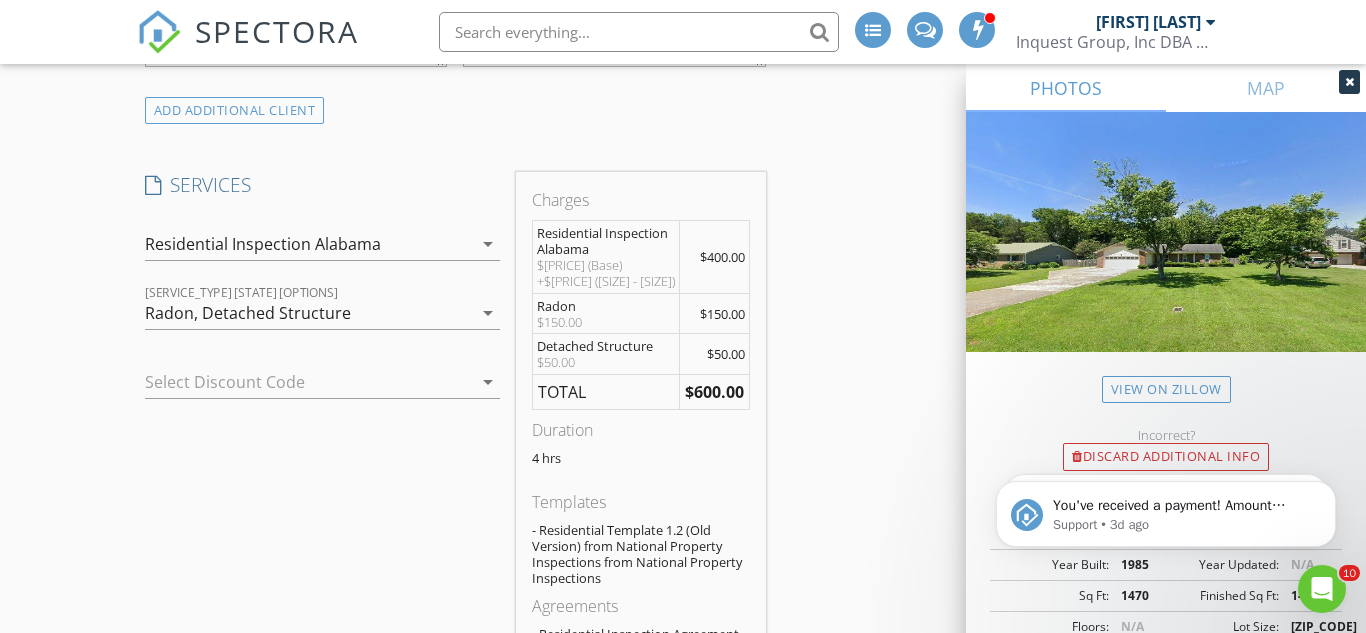 scroll, scrollTop: 1469, scrollLeft: 0, axis: vertical 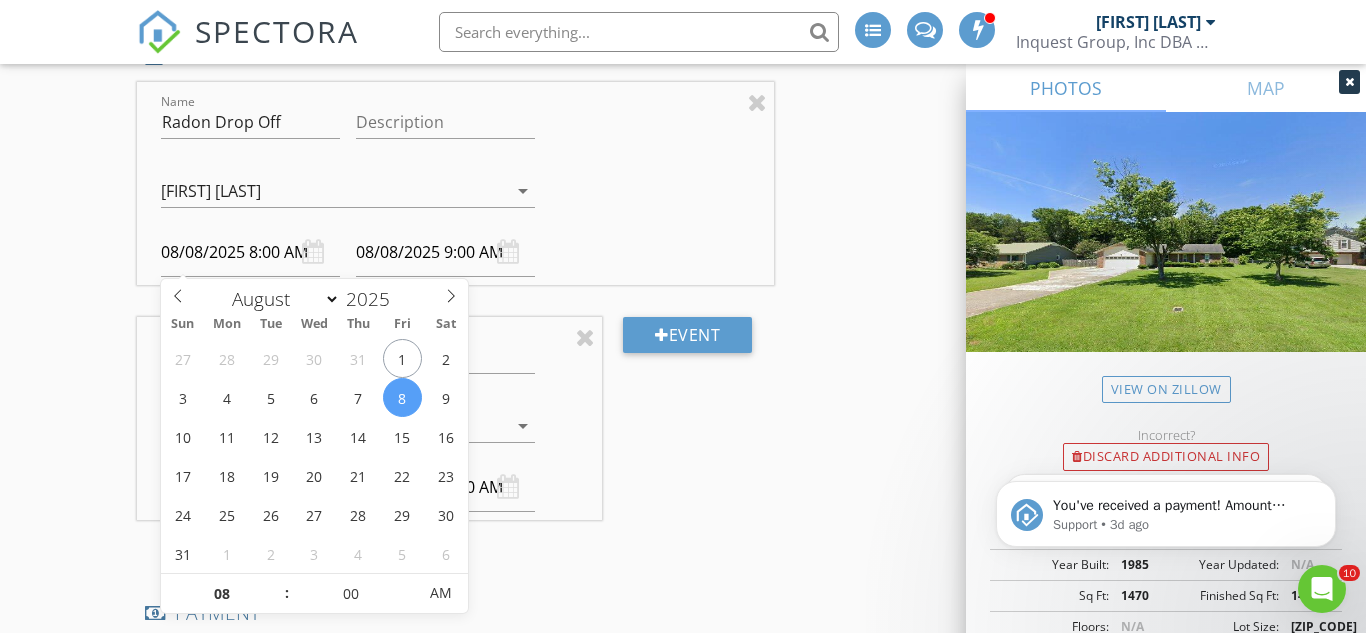 click on "08/08/2025 8:00 AM" at bounding box center [250, 252] 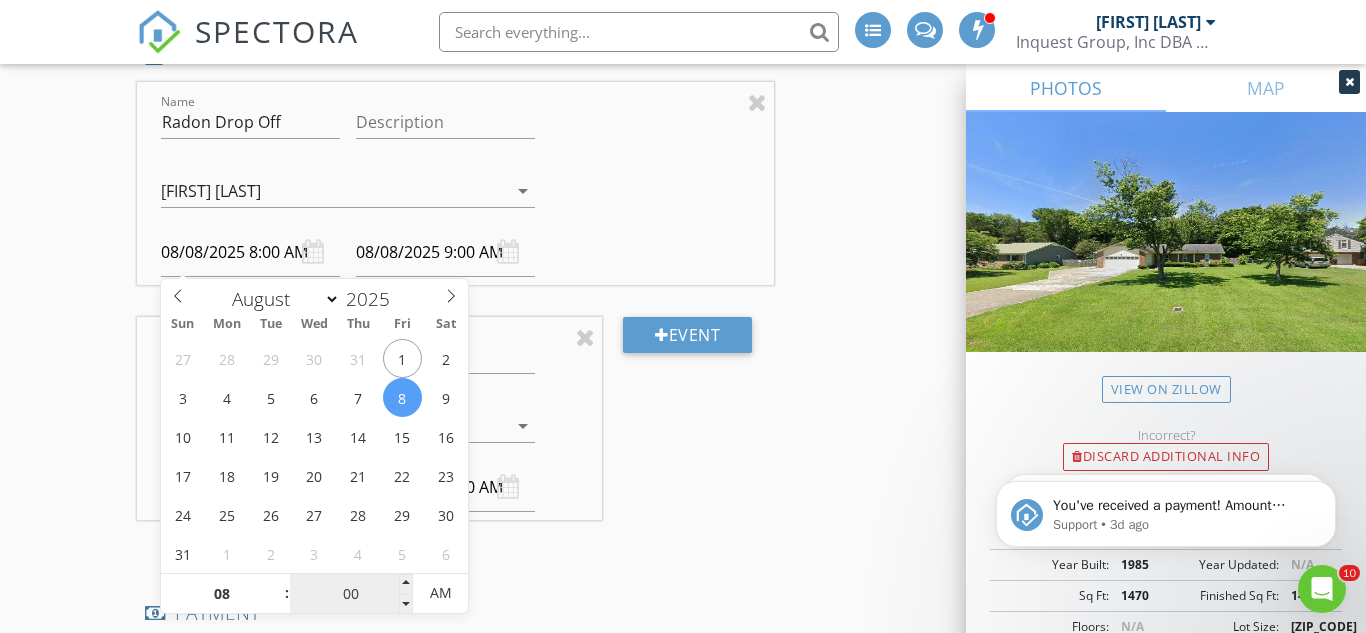 click on "00" at bounding box center (351, 594) 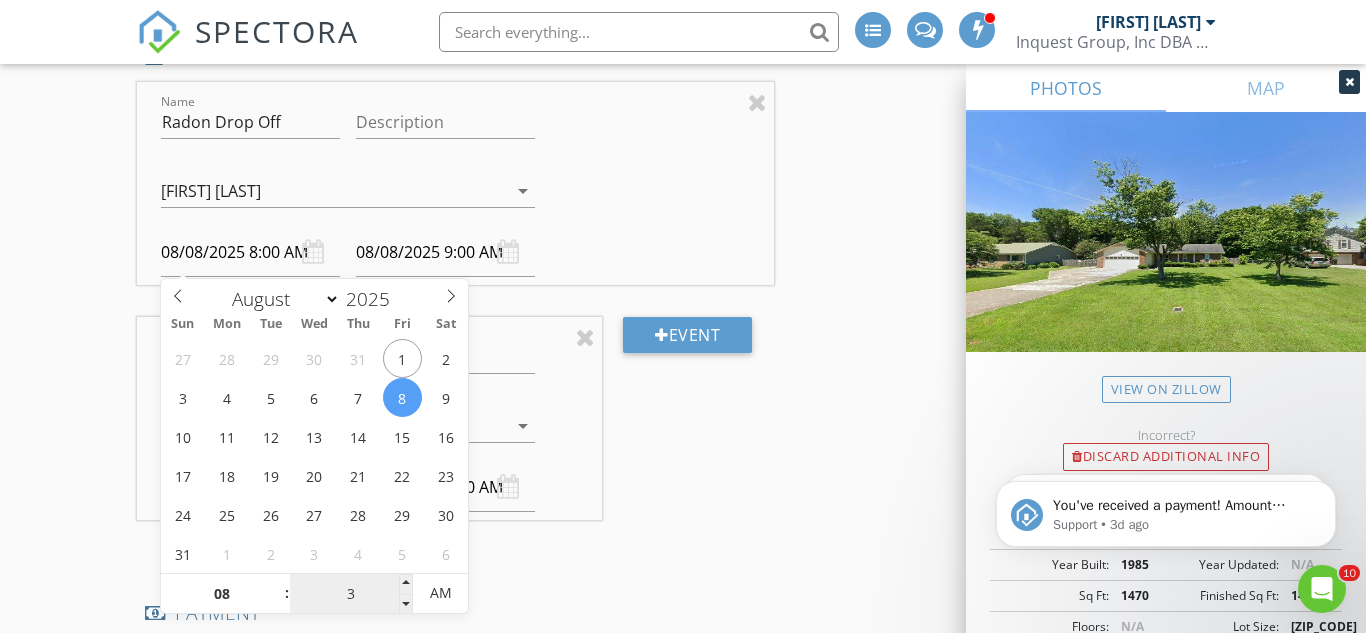 type on "30" 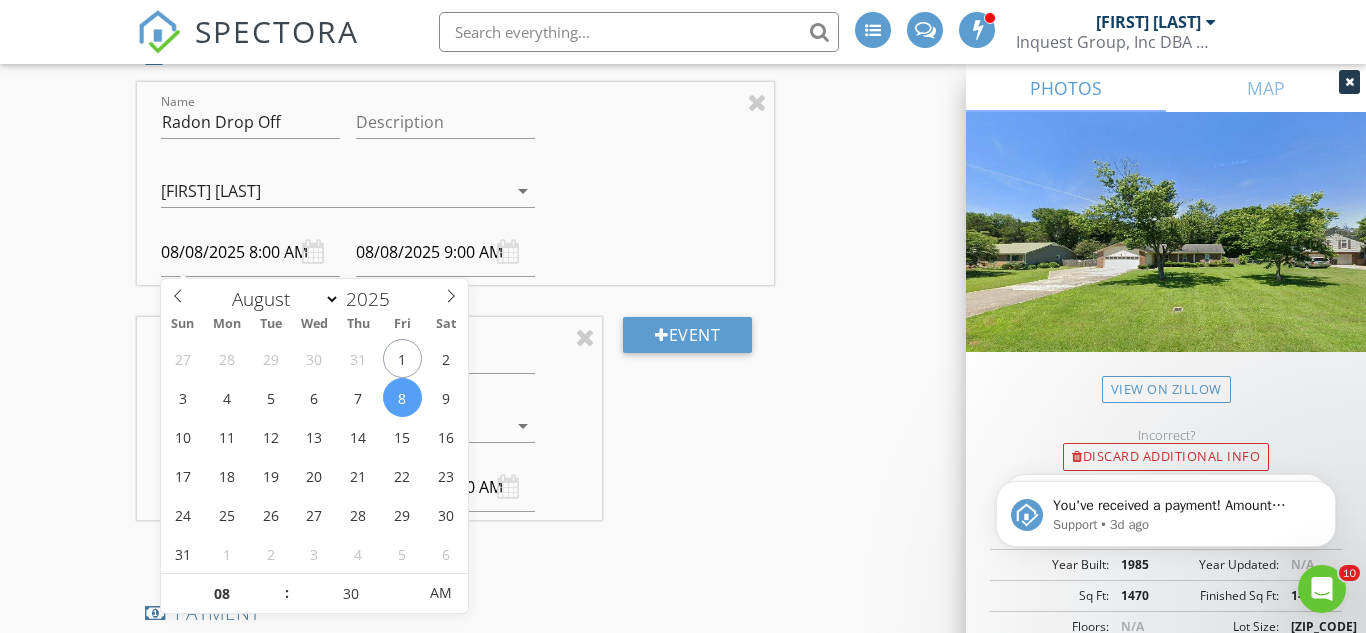 type on "08/08/2025 8:30 AM" 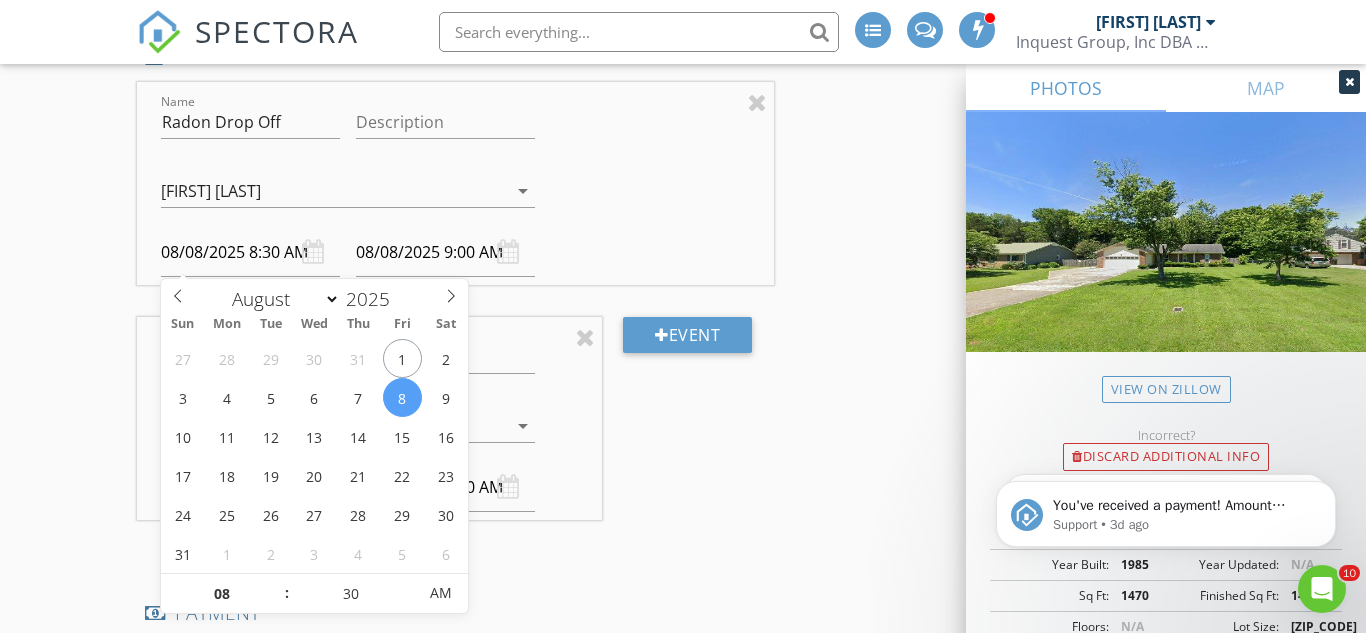 click on "INSPECTOR(S)
check_box   Jim Farej   PRIMARY   Jim Farej arrow_drop_down   check_box_outline_blank Jim Farej specifically requested
Date/Time
08/08/2025 8:30 AM
Location
Address Search       Address 521 Bell Cir   Unit   City Huntsville   State AL   Zip 35811   County Madison     Square Feet 1472   Year Built 1985   Foundation Slab arrow_drop_down     Jim Farej     57.6 miles     (an hour)
client
check_box Enable Client CC email for this inspection   Client Search     check_box_outline_blank Client is a Company/Organization     First Name John Patrick   Last Name Morton   Email jp_morton@icloud.com   CC Email   Phone 256-970-8732         Tags         Notes   Private Notes Emily to pay for radon
ADD ADDITIONAL client
SERVICES
check_box   Residential Inspection Alabama" at bounding box center [683, 187] 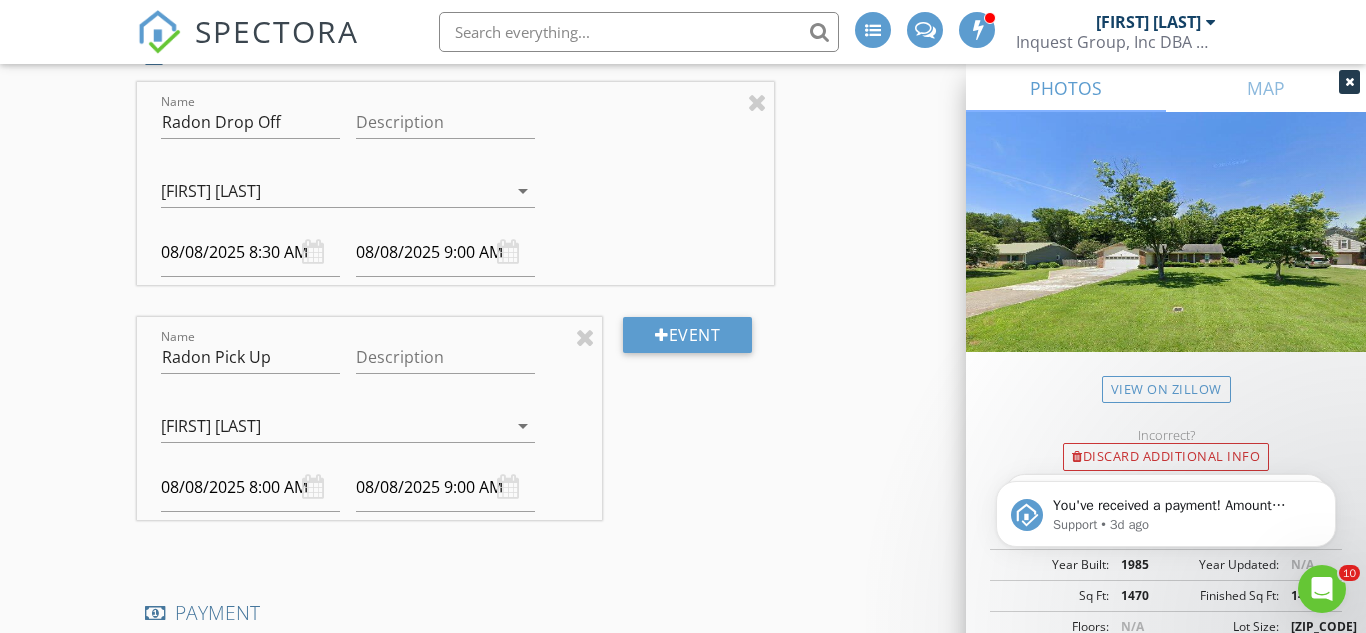 type on "08/08/2025 9:30 AM" 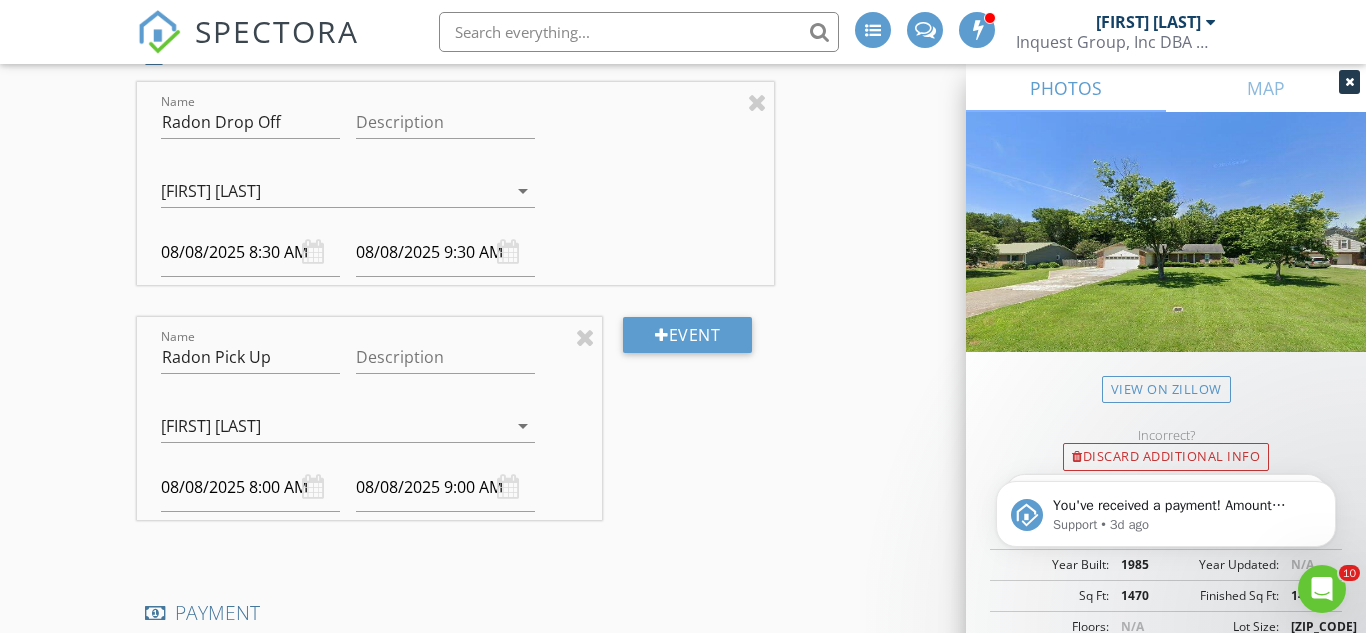 click on "08/08/2025 8:00 AM" at bounding box center (250, 487) 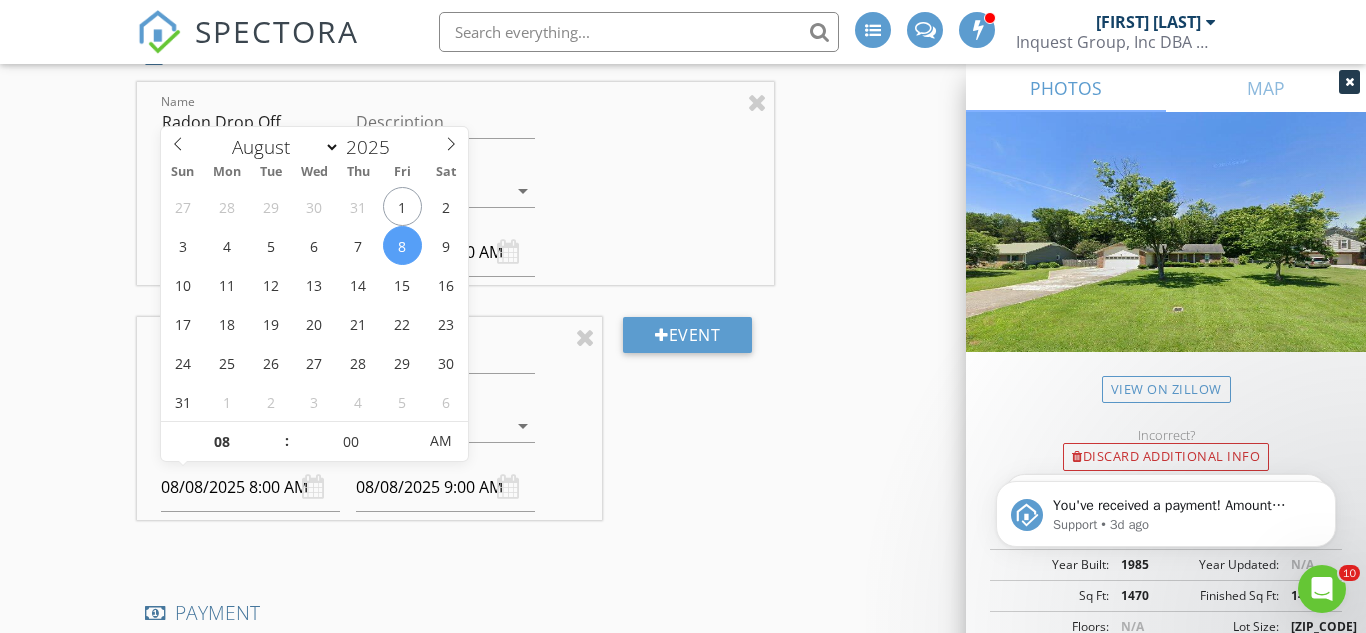 click on "08/08/2025 8:00 AM" at bounding box center [250, 487] 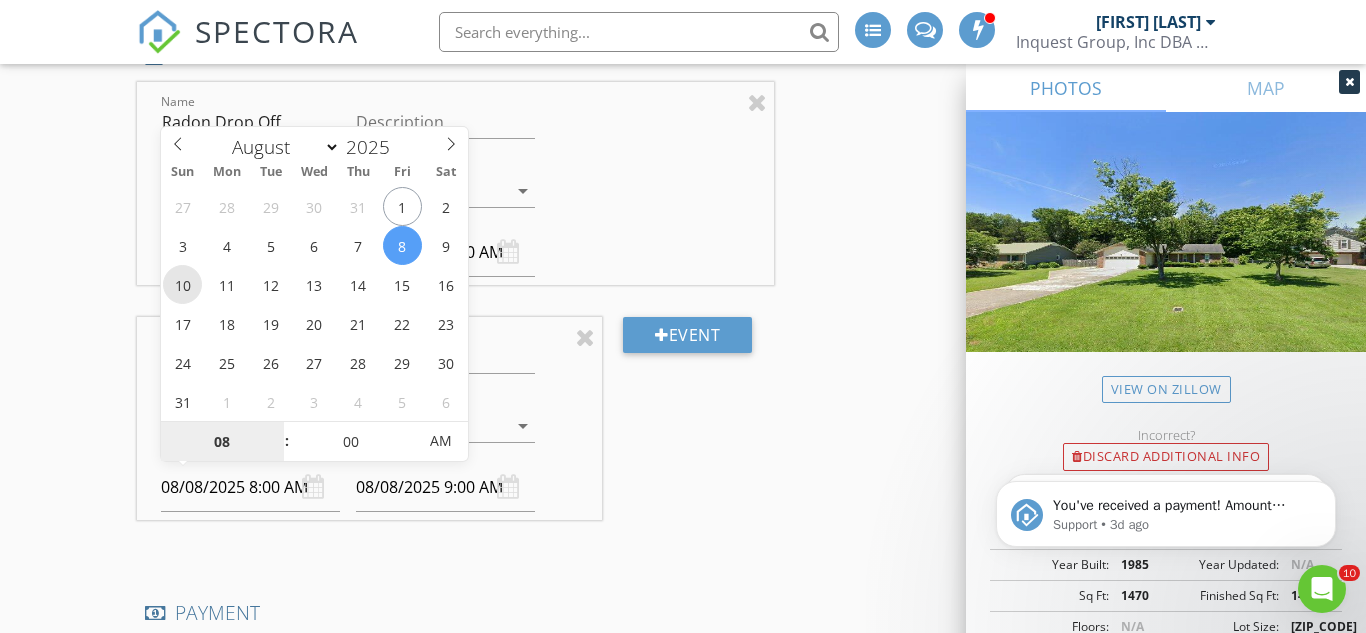 type on "08/10/2025 8:00 AM" 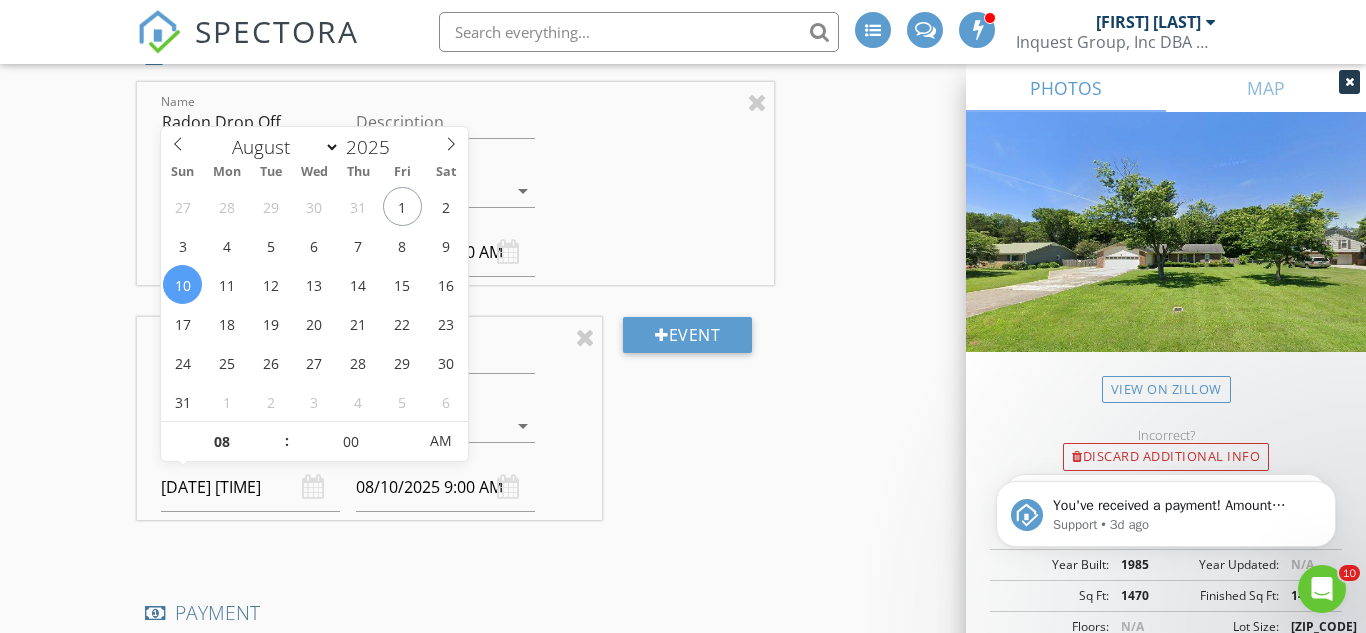 click on "INSPECTOR(S)
check_box   Jim Farej   PRIMARY   Jim Farej arrow_drop_down   check_box_outline_blank Jim Farej specifically requested
Date/Time
08/08/2025 8:30 AM
Location
Address Search       Address 521 Bell Cir   Unit   City Huntsville   State AL   Zip 35811   County Madison     Square Feet 1472   Year Built 1985   Foundation Slab arrow_drop_down     Jim Farej     57.6 miles     (an hour)
client
check_box Enable Client CC email for this inspection   Client Search     check_box_outline_blank Client is a Company/Organization     First Name John Patrick   Last Name Morton   Email jp_morton@icloud.com   CC Email   Phone 256-970-8732         Tags         Notes   Private Notes Emily to pay for radon
ADD ADDITIONAL client
SERVICES
check_box   Residential Inspection Alabama" at bounding box center (683, 187) 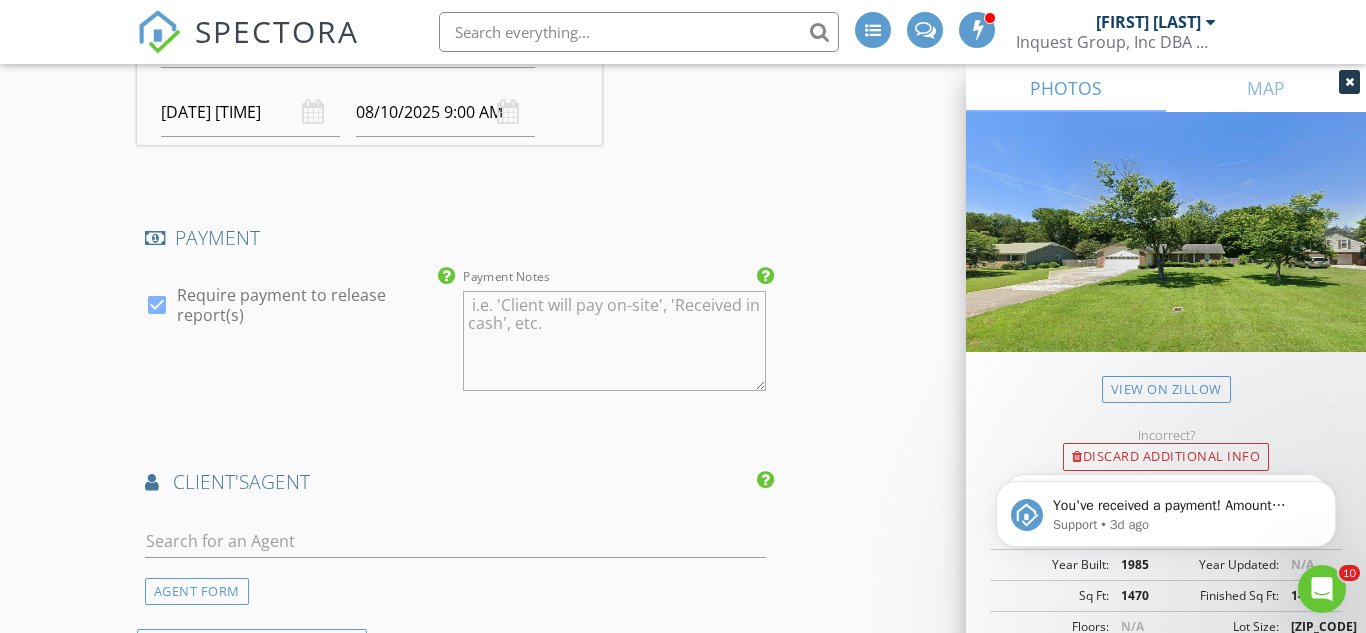 scroll, scrollTop: 2562, scrollLeft: 0, axis: vertical 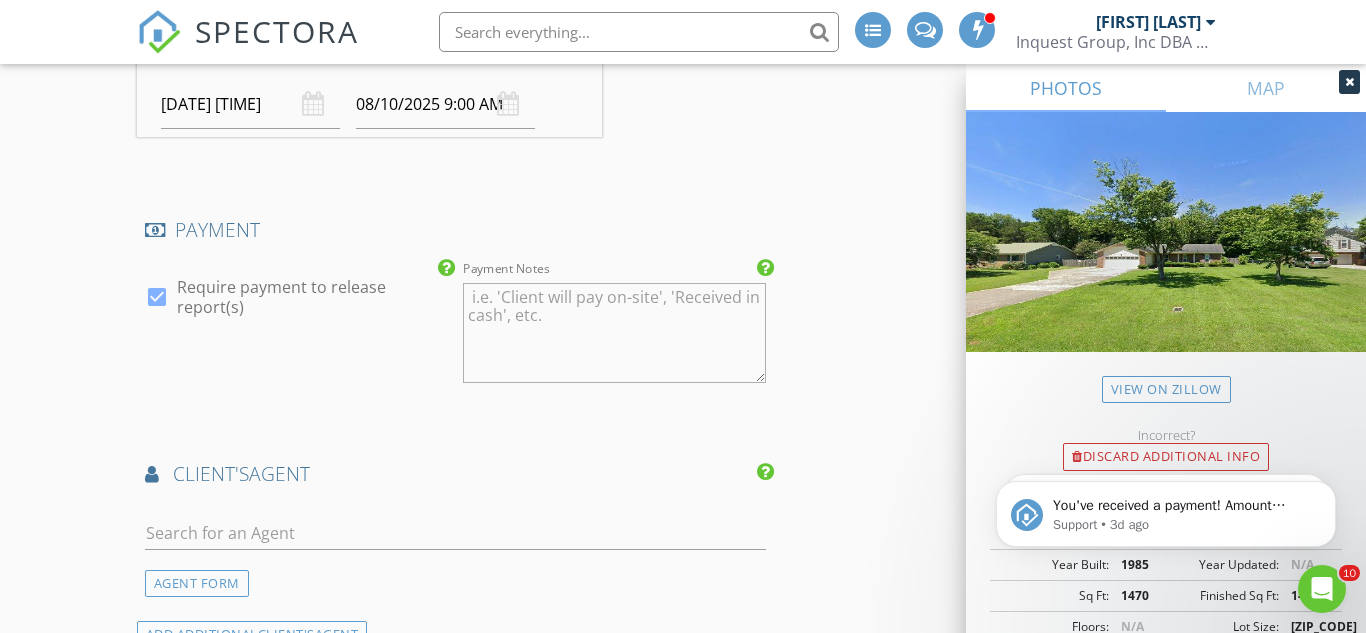 click on "Payment Notes" at bounding box center [614, 333] 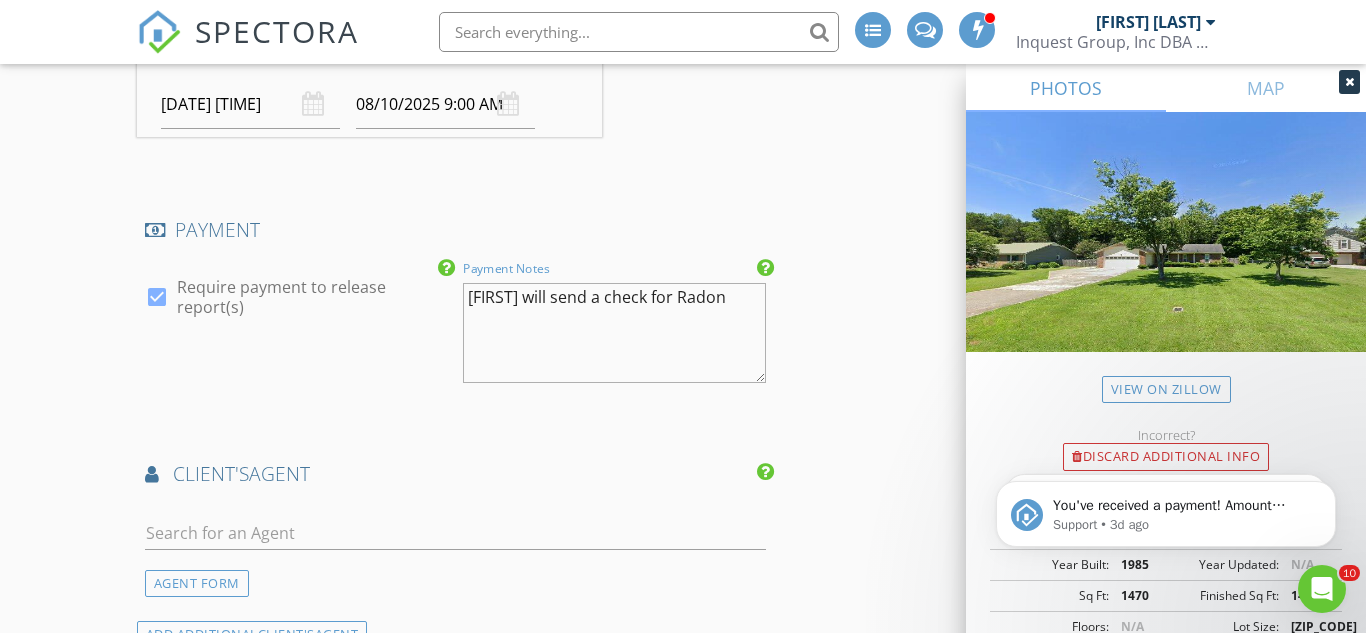 type on "Emily will send a check for Radon" 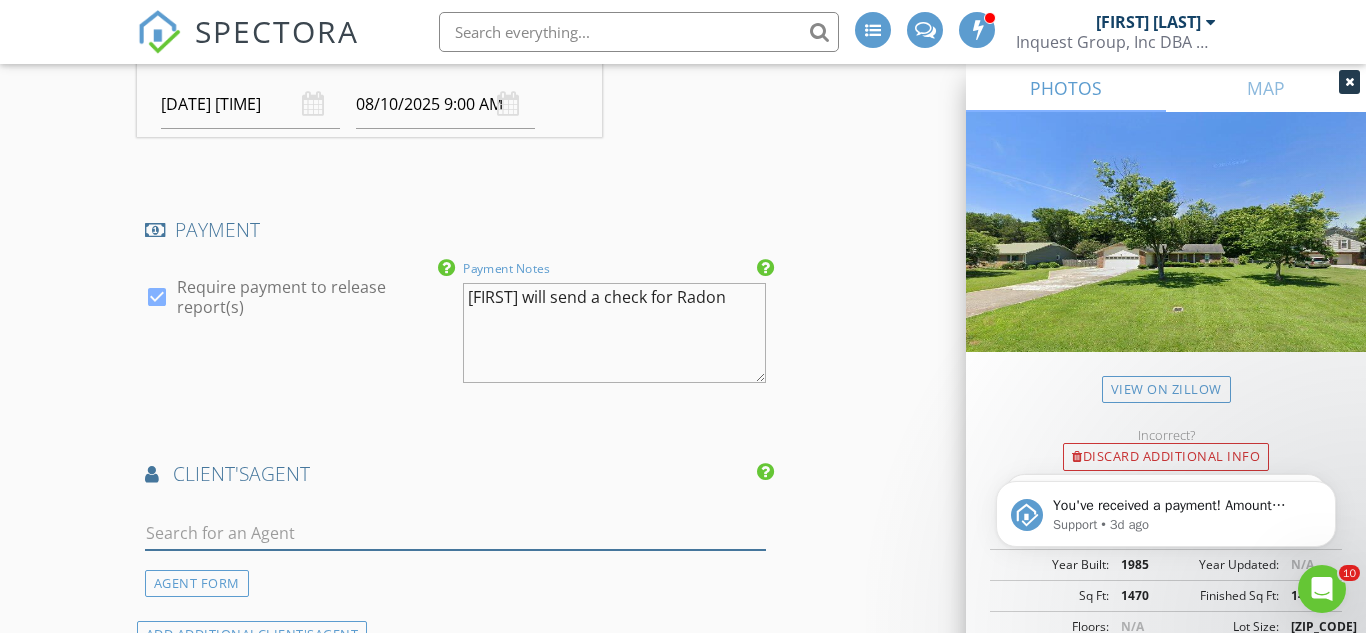 click at bounding box center (455, 533) 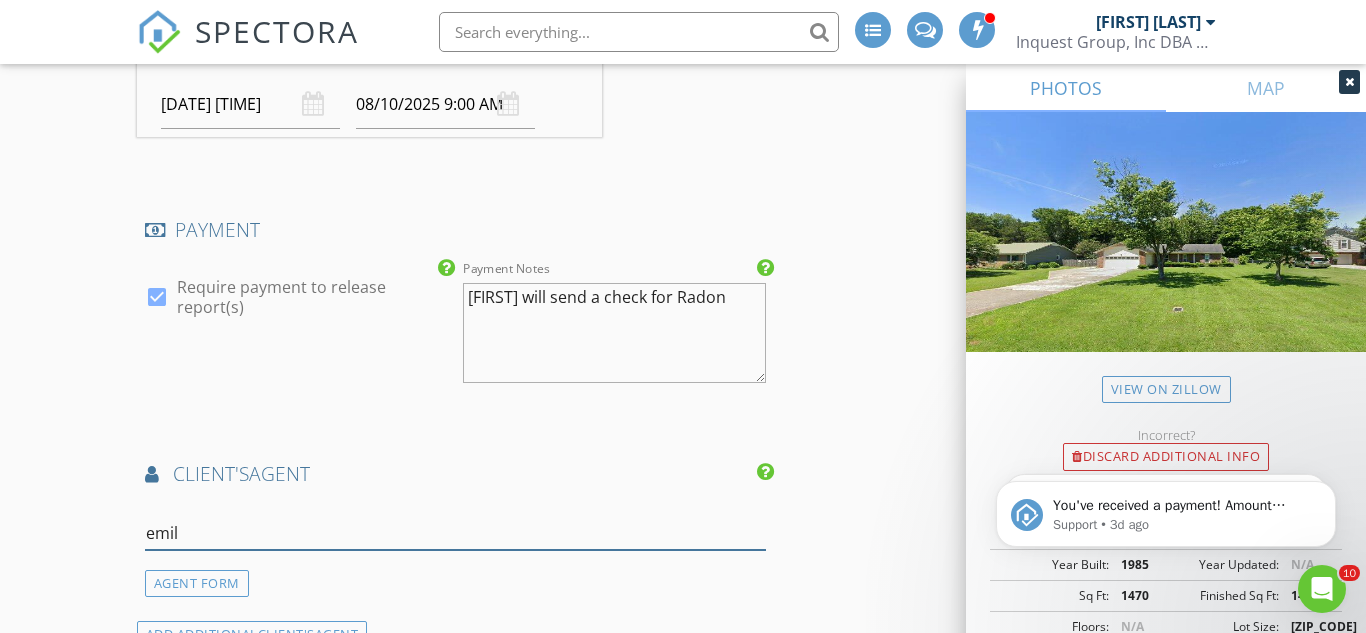 type on "emily" 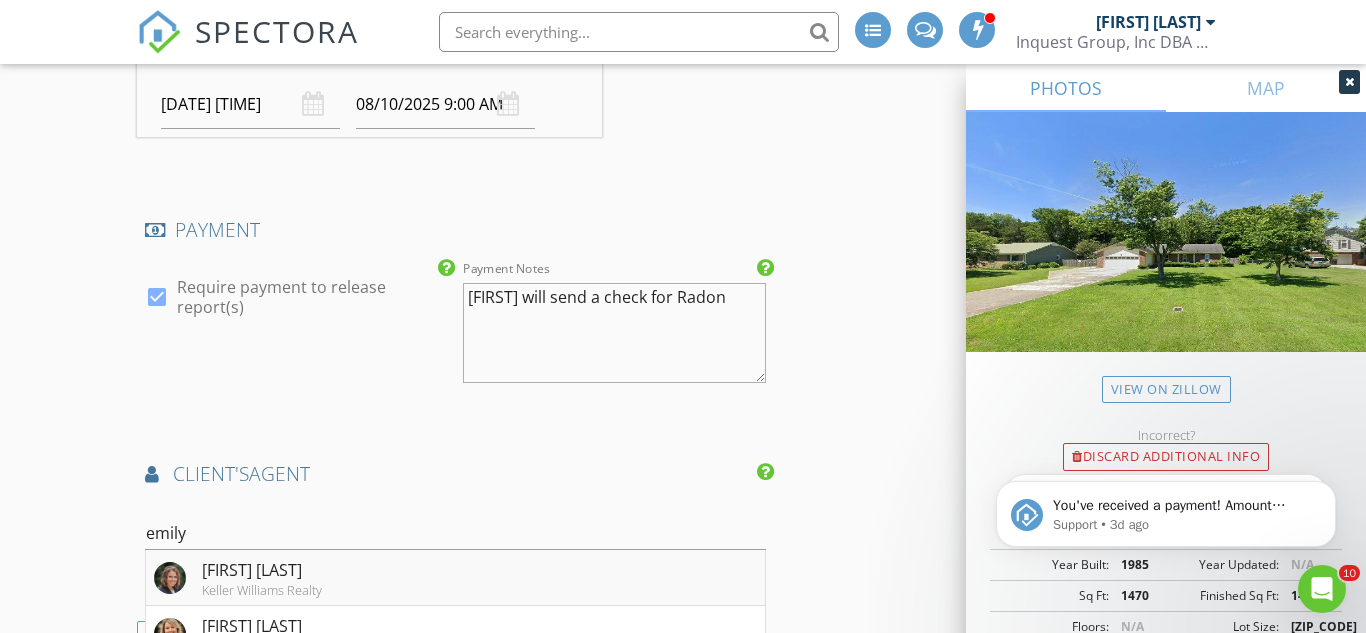 click on "Emily Florian
Keller Williams Realty" at bounding box center [455, 578] 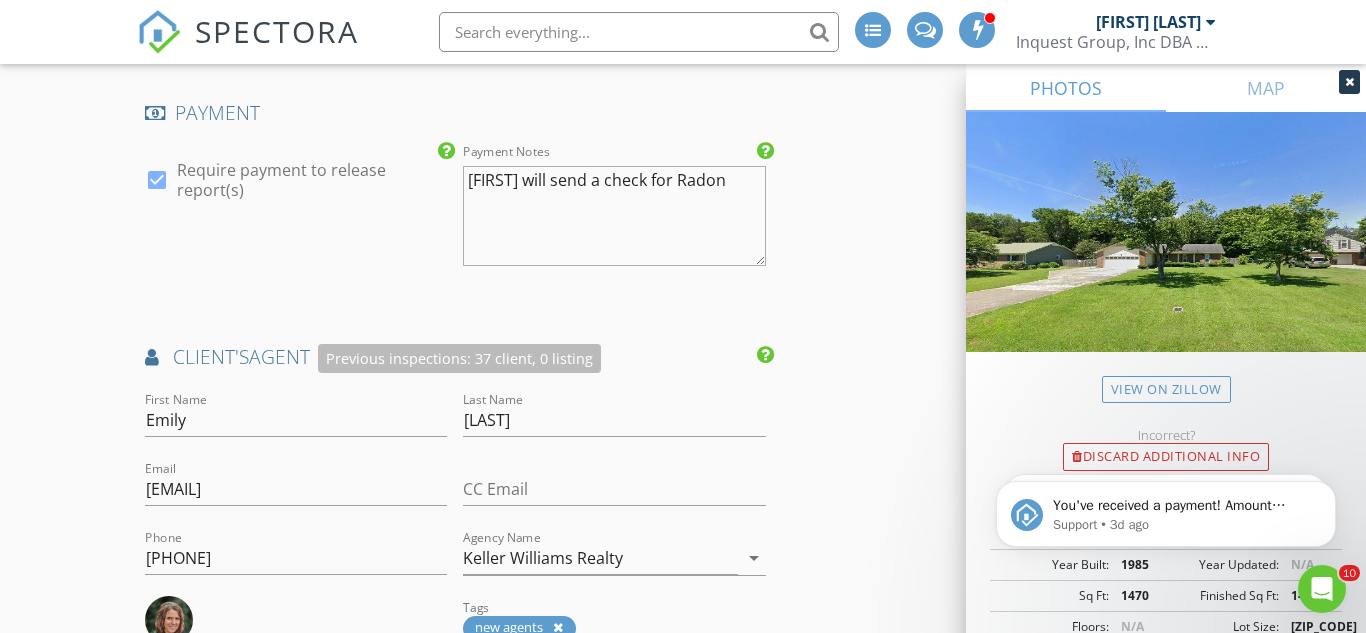 scroll, scrollTop: 2687, scrollLeft: 0, axis: vertical 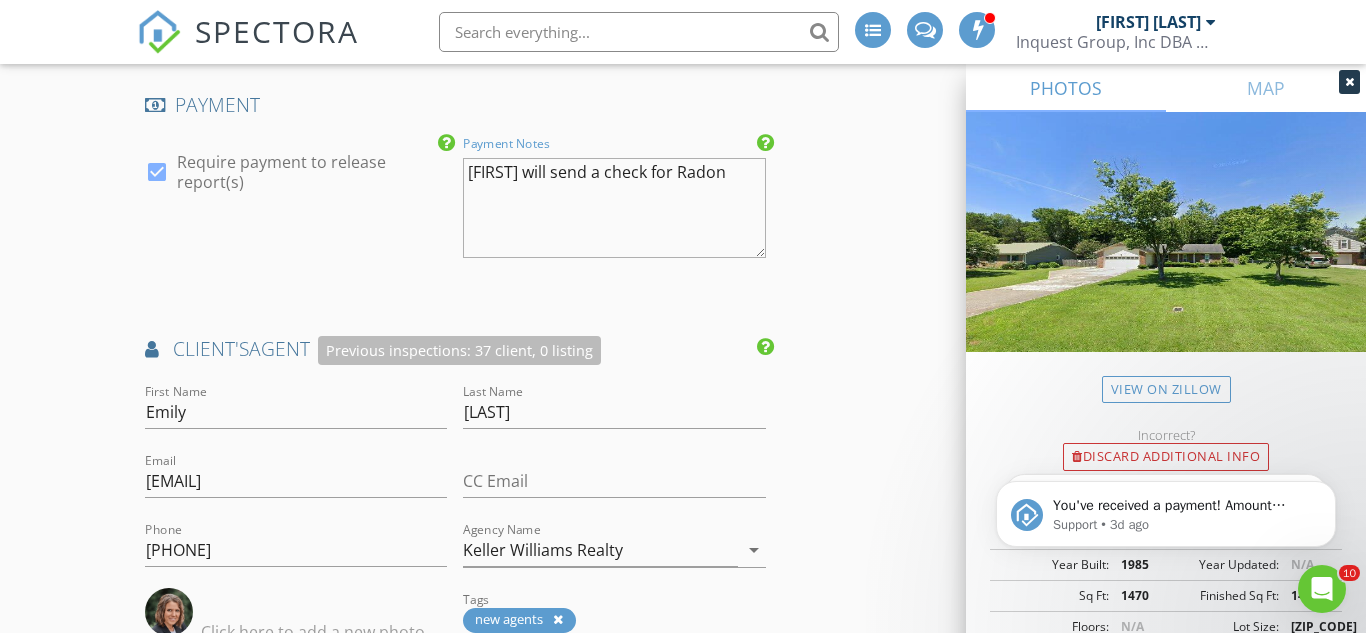 click on "Emily will send a check for Radon" at bounding box center (614, 208) 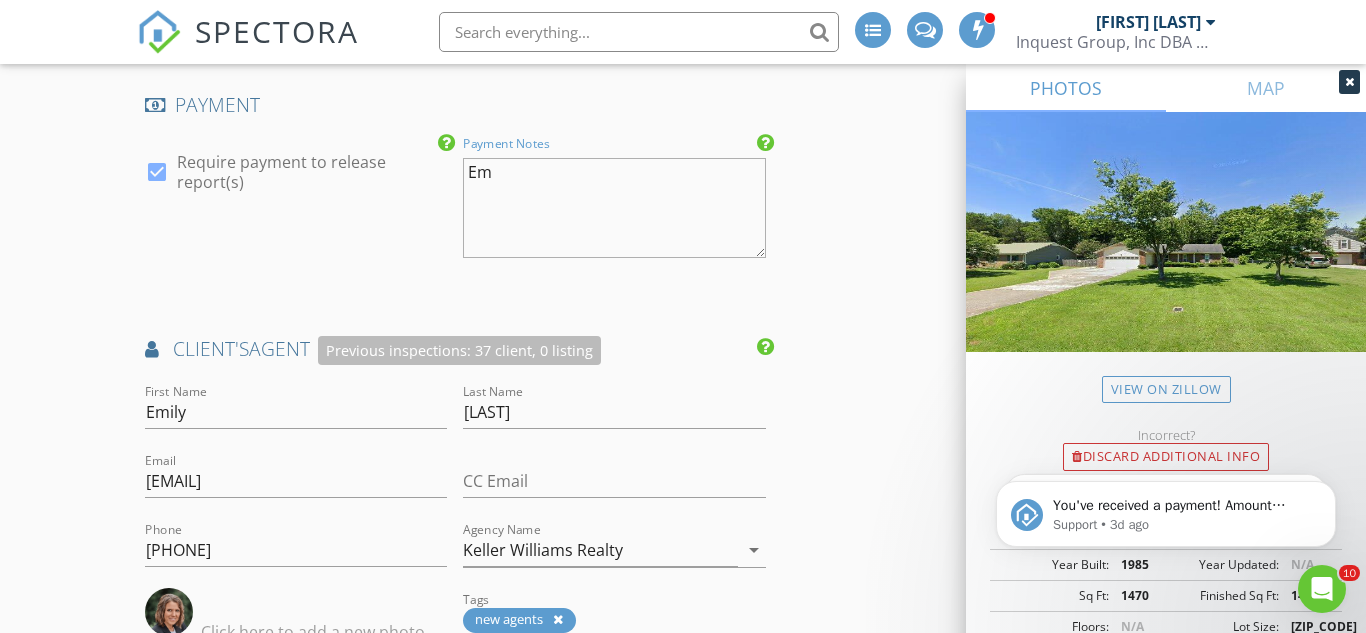 type on "E" 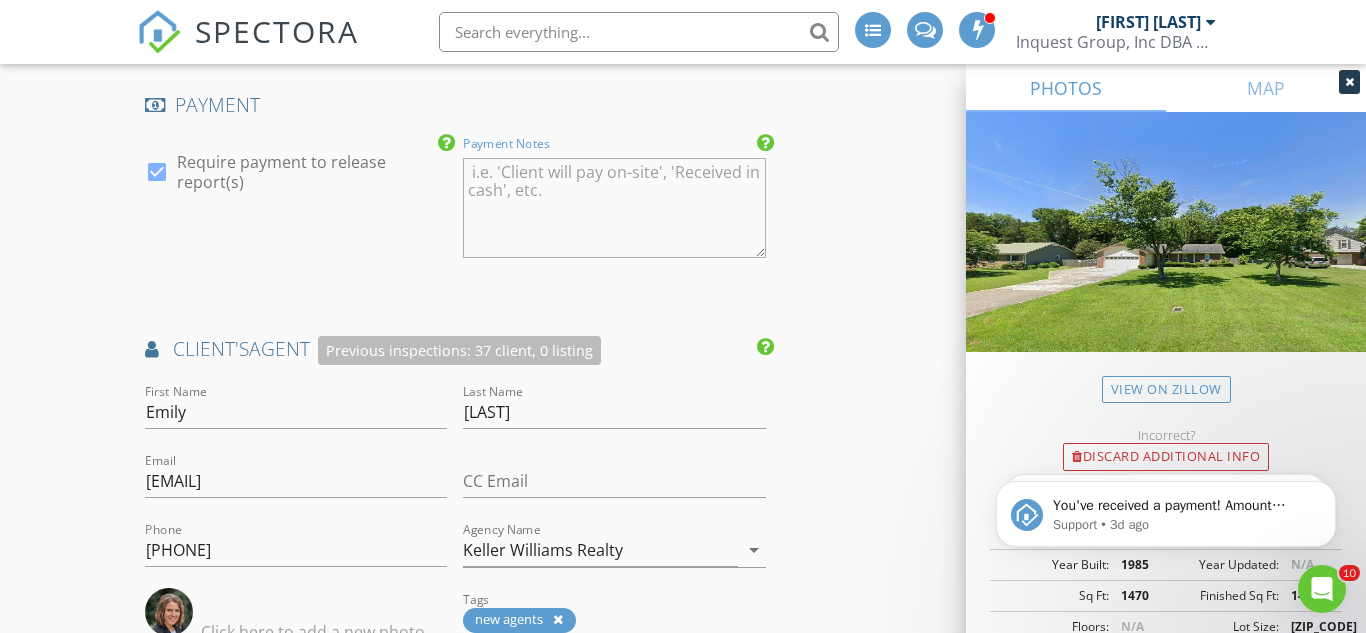 scroll, scrollTop: 2709, scrollLeft: 0, axis: vertical 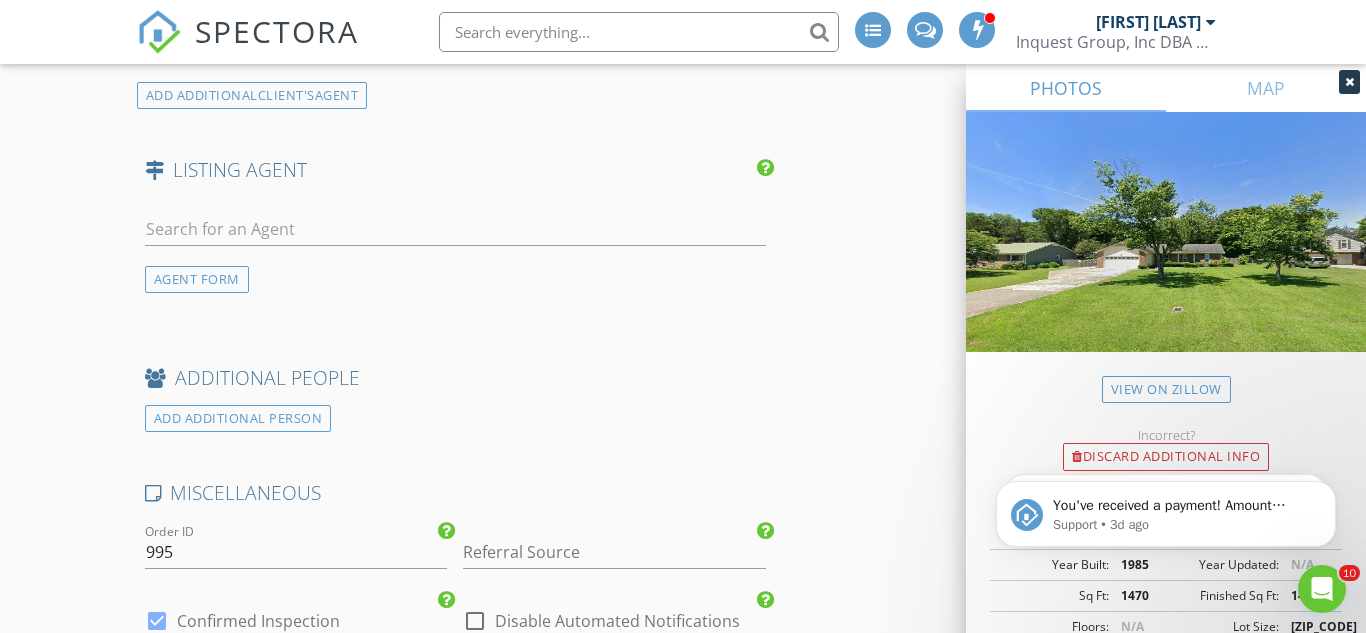 type 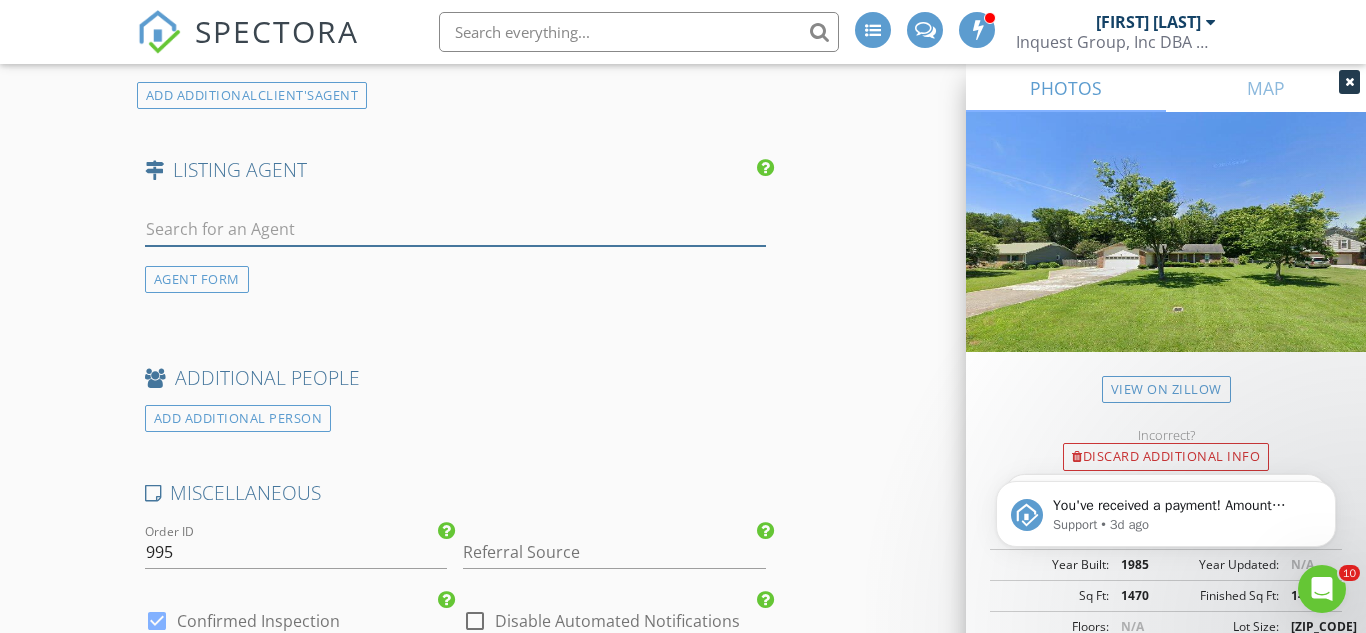 click at bounding box center (455, 229) 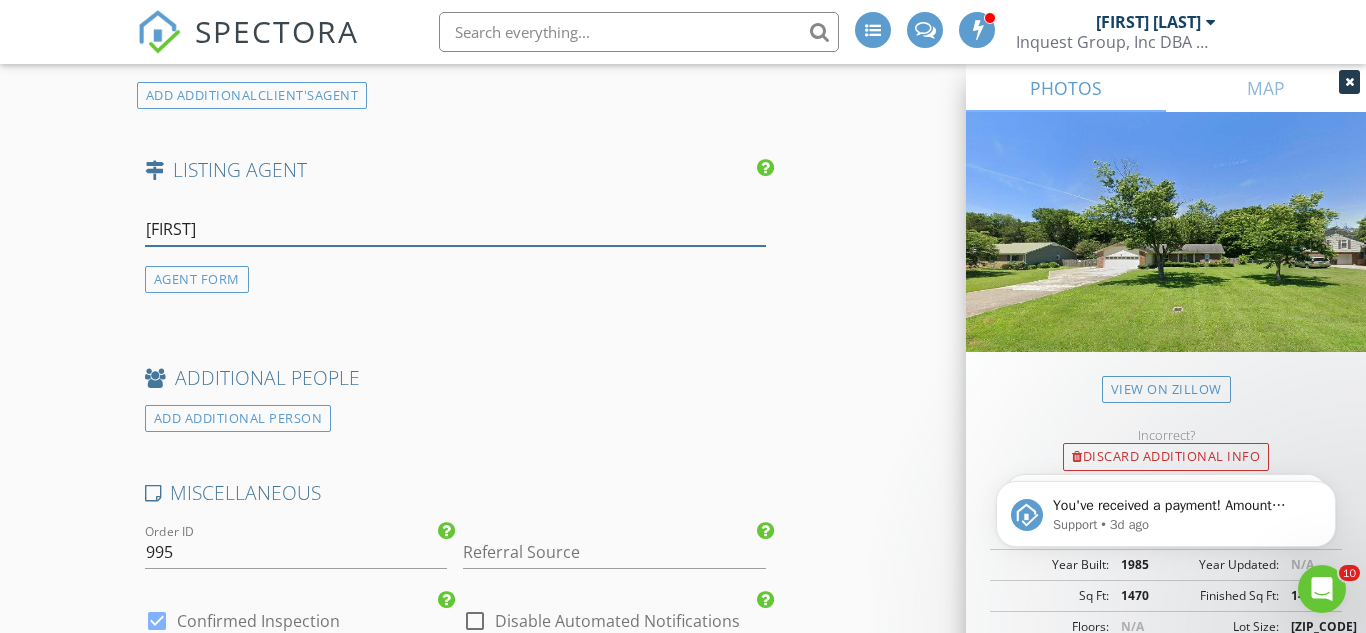 type on "lauren" 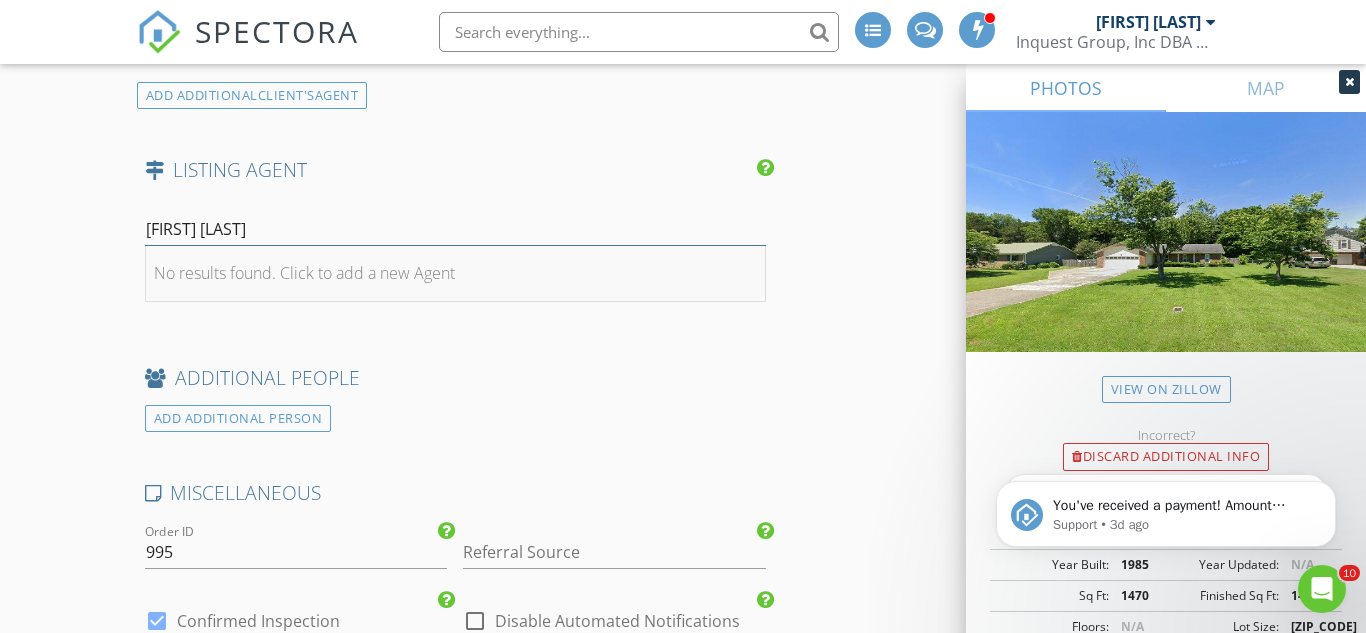 type on "[FIRST] [LAST]" 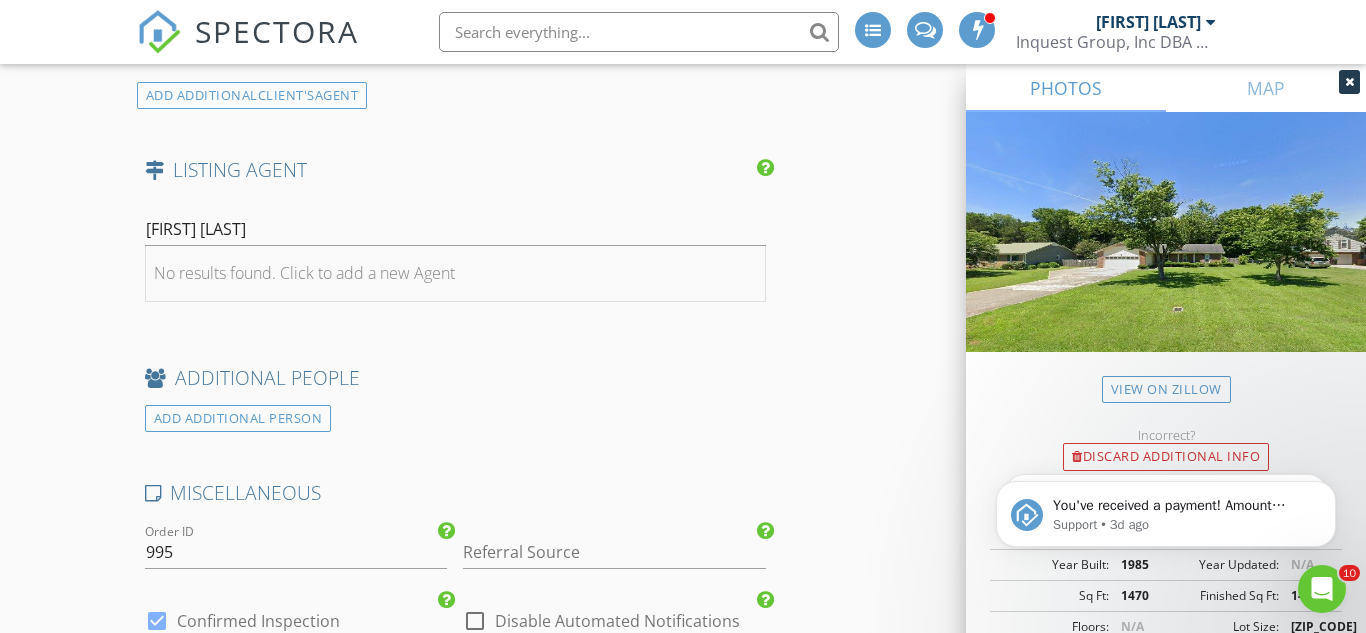click on "No results found. Click to add a new Agent" at bounding box center [304, 273] 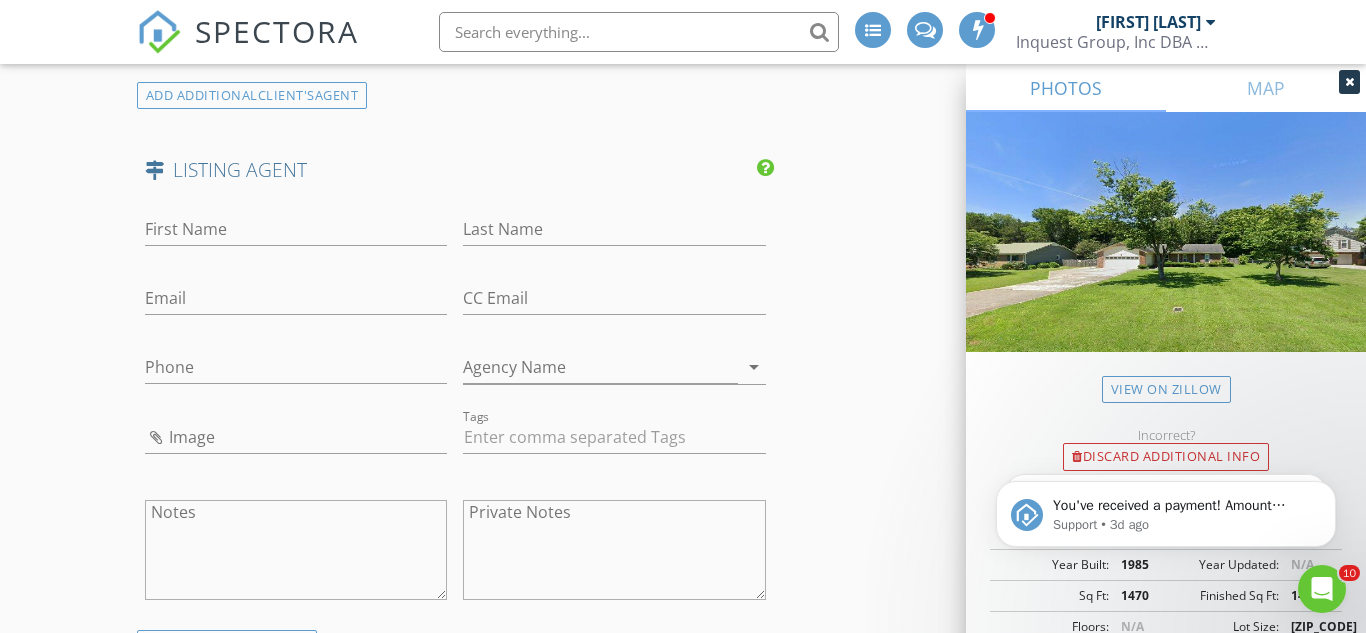 click on "First Name" at bounding box center (296, 233) 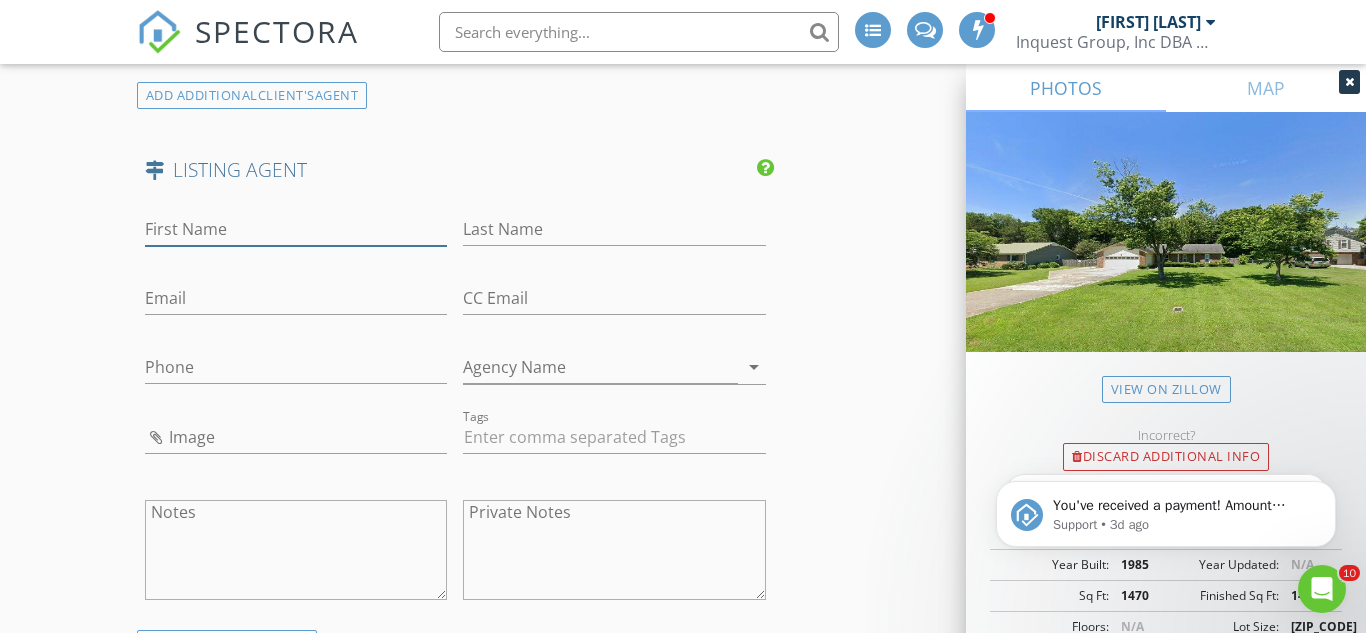 click on "First Name" at bounding box center [296, 229] 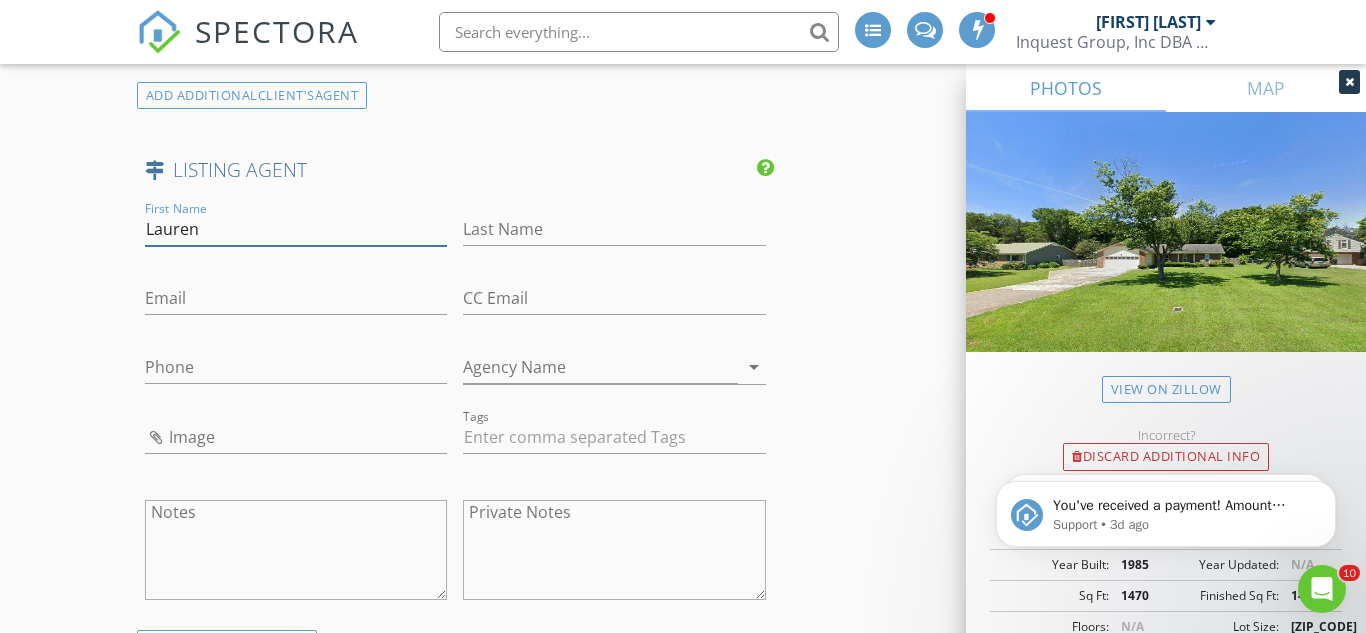 type on "Lauren" 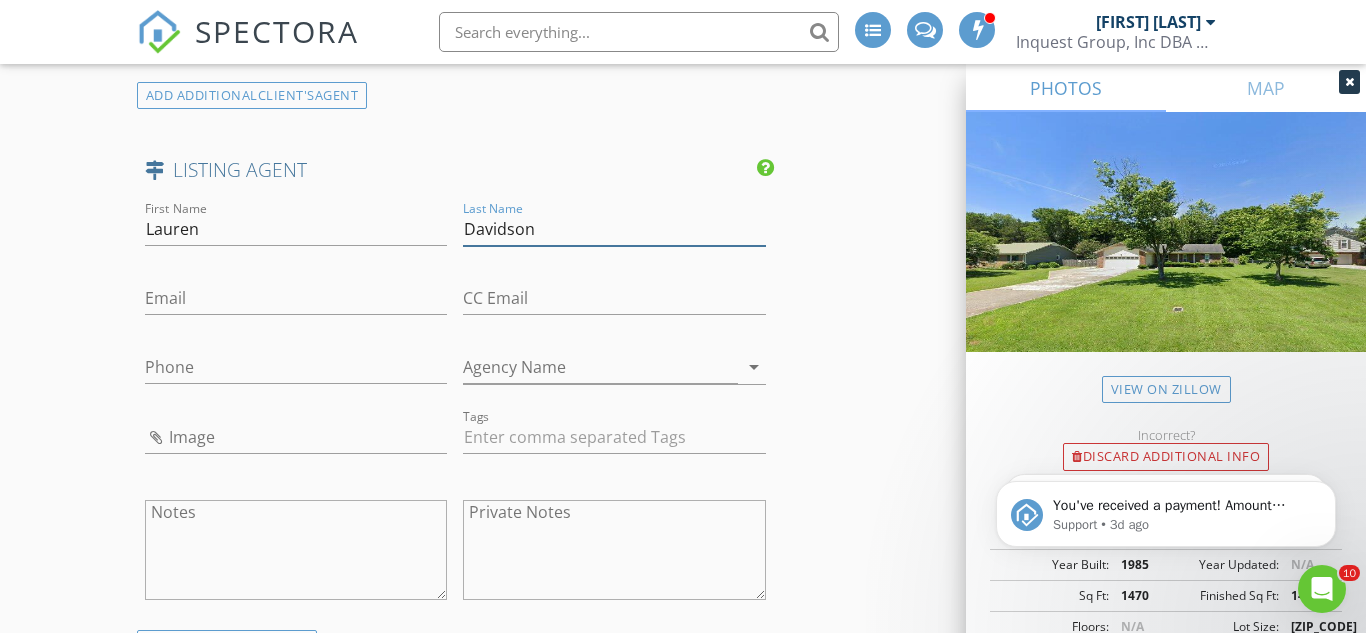 type on "Davidson" 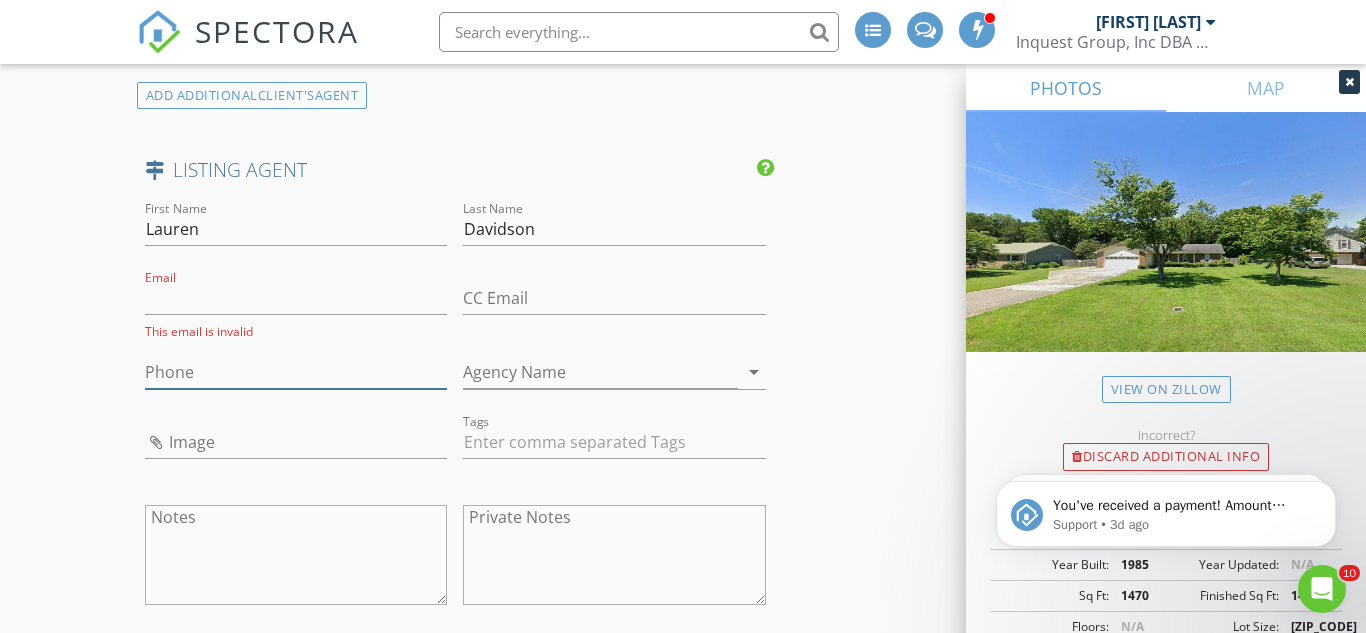 click on "Phone" at bounding box center (296, 372) 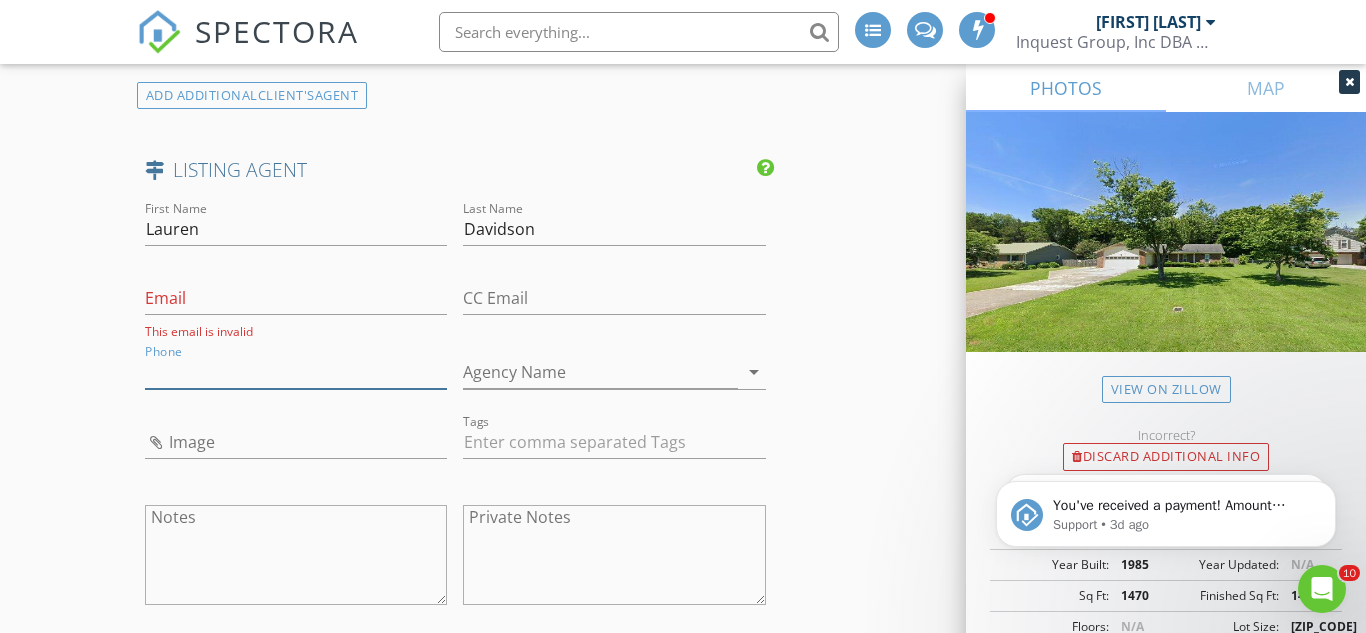 paste on "[PHONE]" 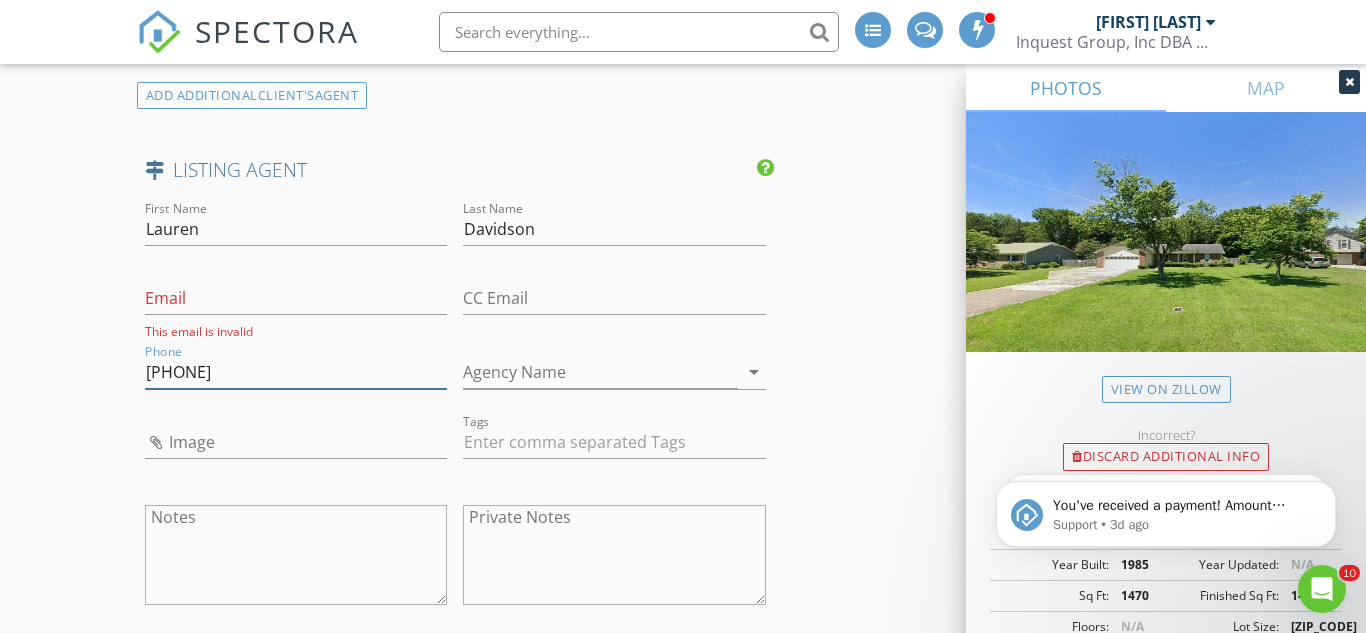 type on "[PHONE]" 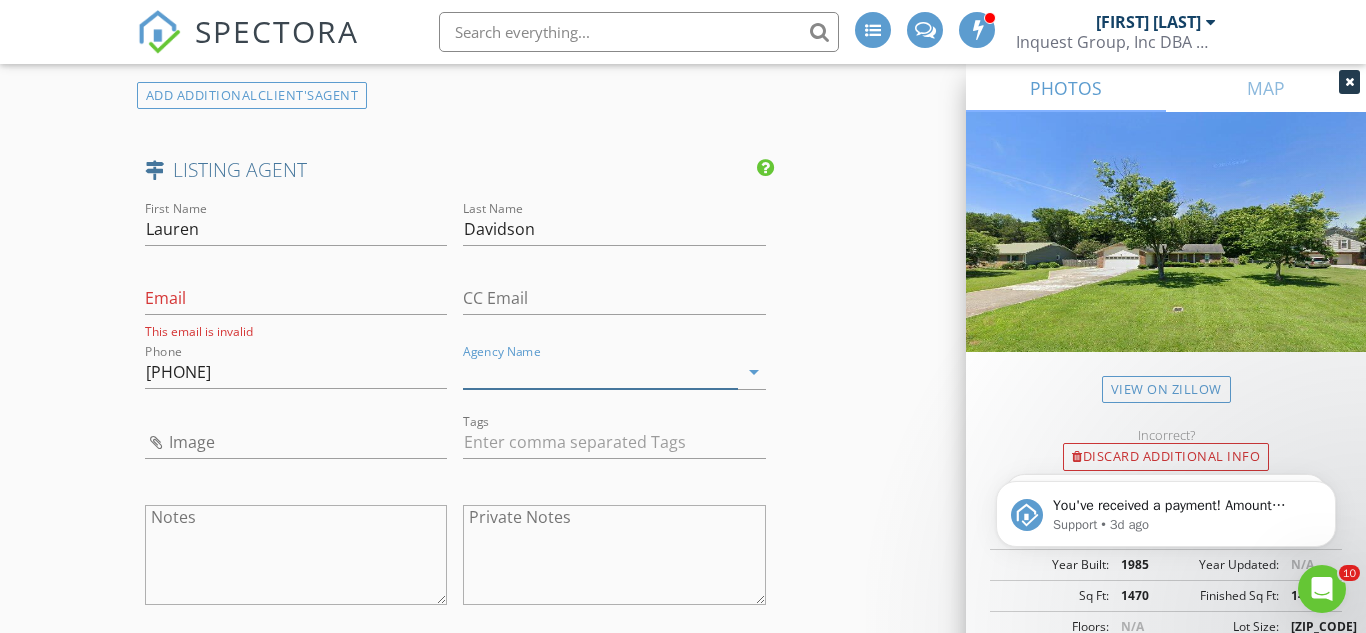 click on "Agency Name" at bounding box center [600, 372] 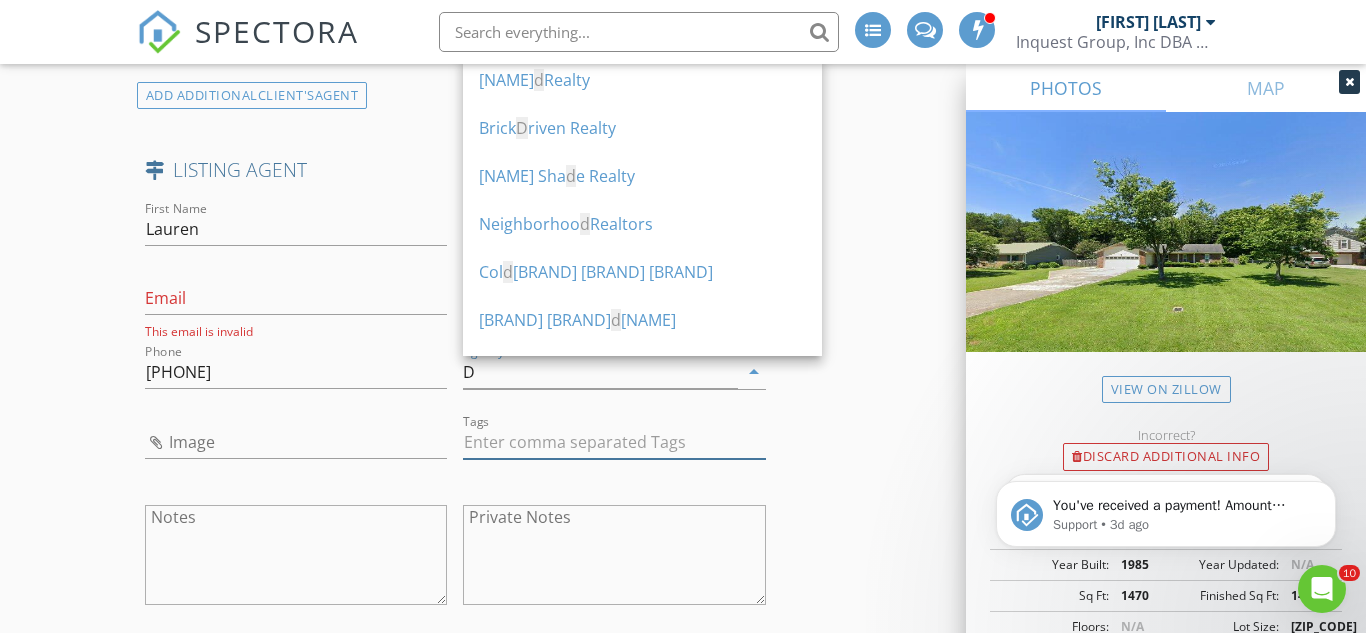 click at bounding box center (614, 442) 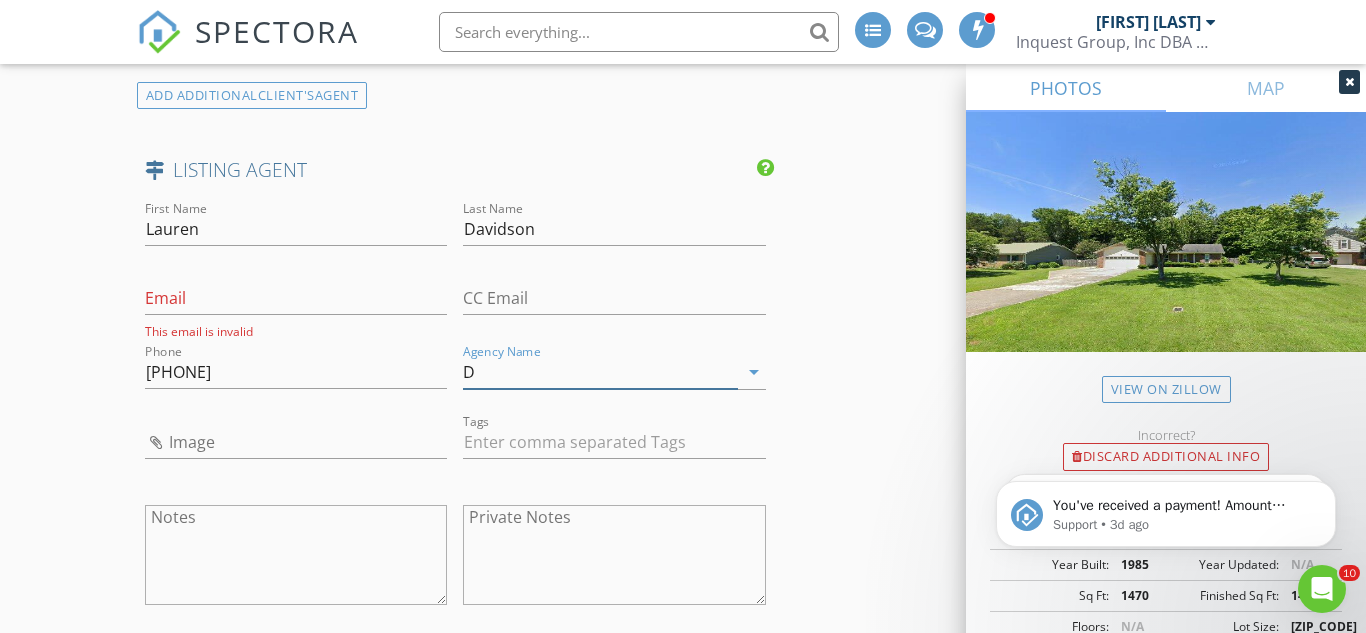 click on "D" at bounding box center [600, 372] 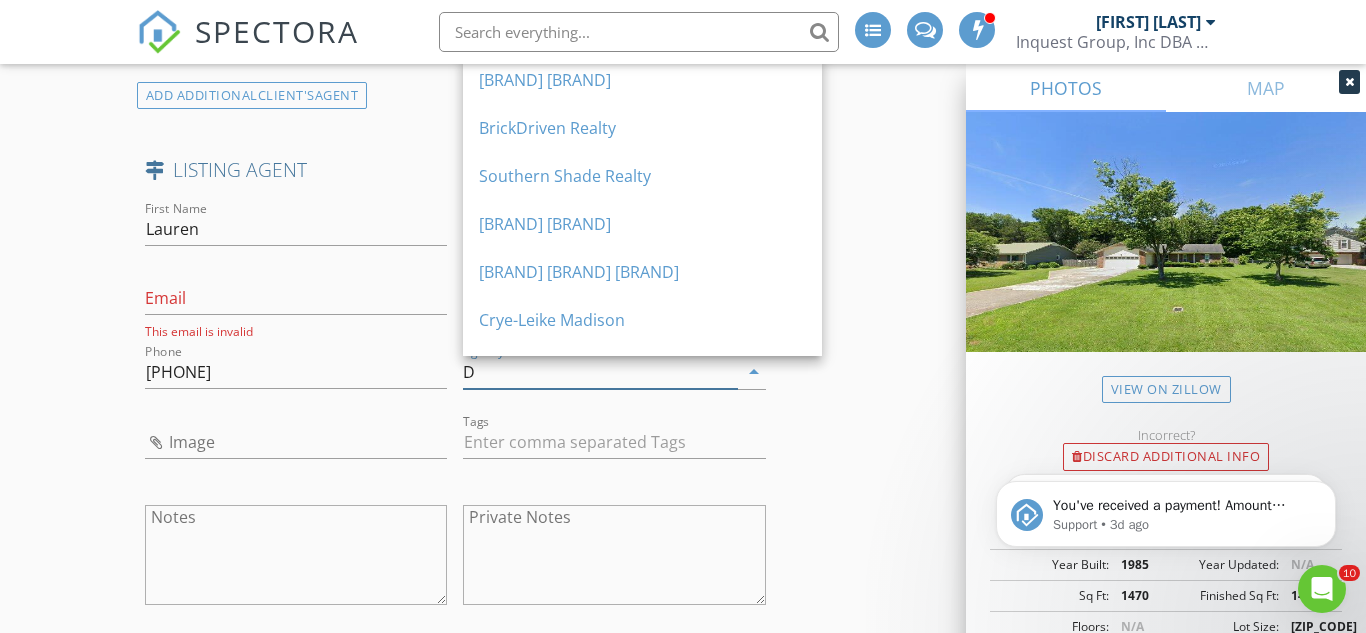 type on "a" 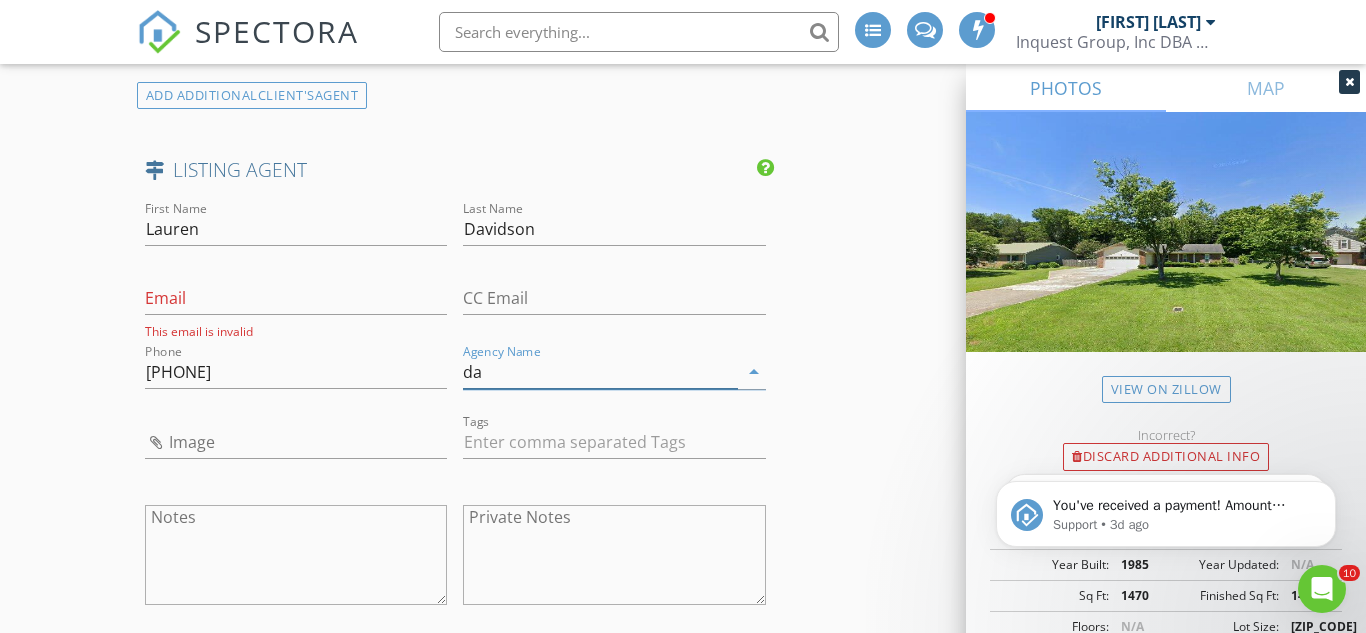 type on "d" 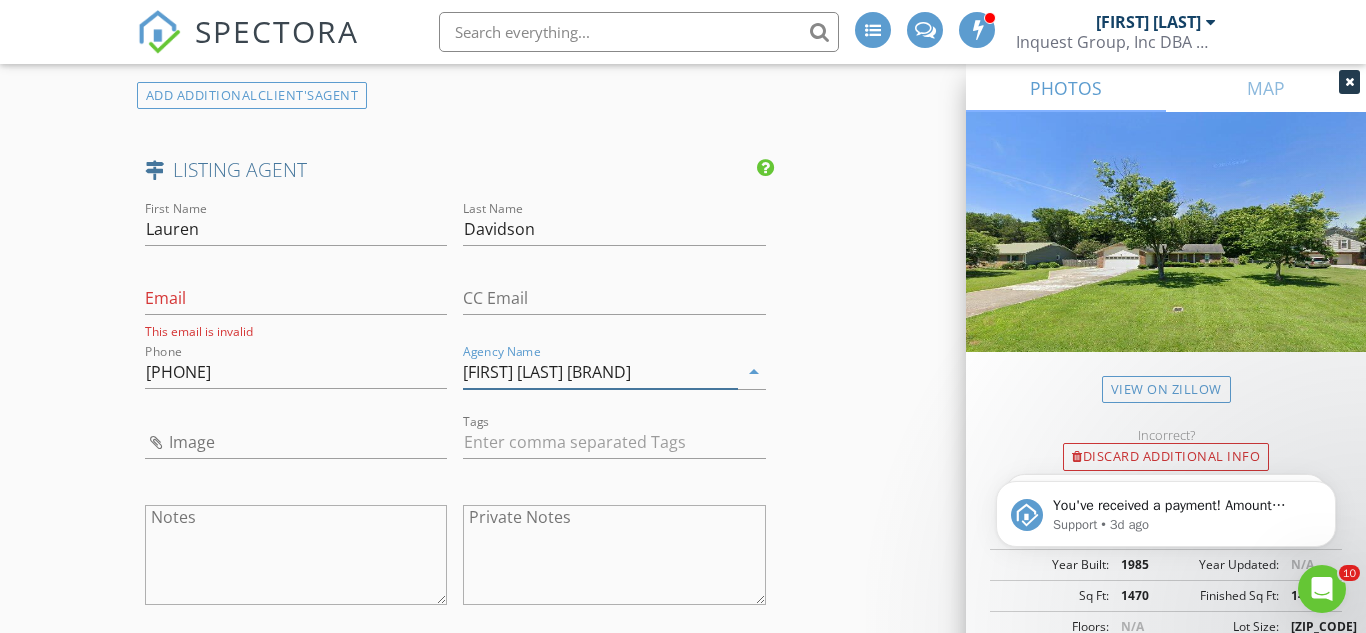 type on "[COMPANY_NAME]" 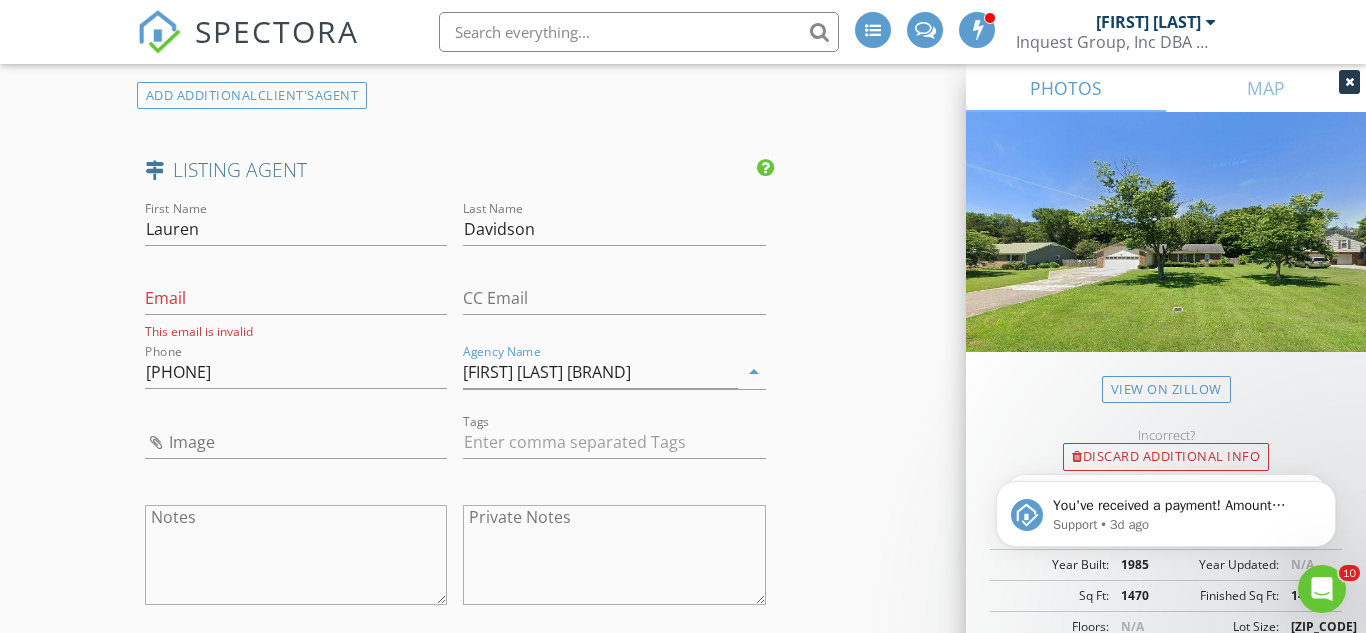 click on "INSPECTOR(S)
check_box   Jim Farej   PRIMARY   Jim Farej arrow_drop_down   check_box_outline_blank Jim Farej specifically requested
Date/Time
08/08/2025 8:30 AM
Location
Address Search       Address 521 Bell Cir   Unit   City Huntsville   State AL   Zip 35811   County Madison     Square Feet 1472   Year Built 1985   Foundation Slab arrow_drop_down     Jim Farej     57.6 miles     (an hour)
client
check_box Enable Client CC email for this inspection   Client Search     check_box_outline_blank Client is a Company/Organization     First Name John Patrick   Last Name Morton   Email jp_morton@icloud.com   CC Email   Phone 256-970-8732         Tags         Notes   Private Notes Emily to pay for radon
ADD ADDITIONAL client
SERVICES
check_box   Residential Inspection Alabama" at bounding box center (683, -728) 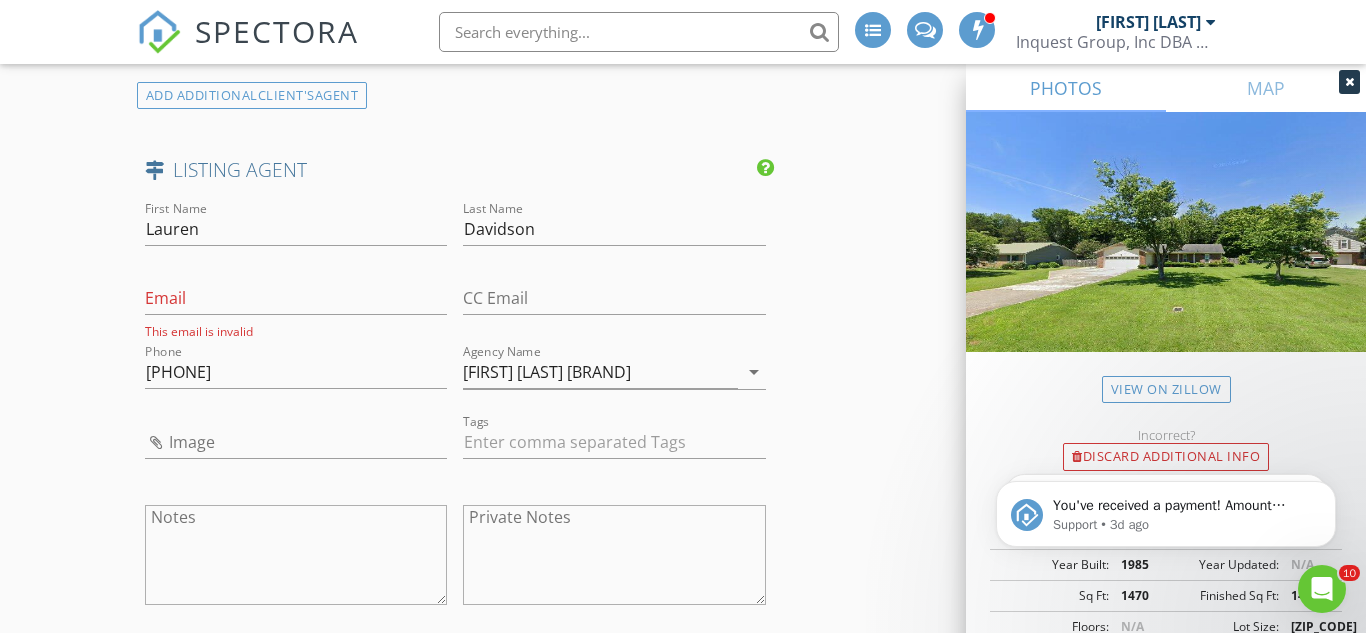 click on "INSPECTOR(S)
check_box   Jim Farej   PRIMARY   Jim Farej arrow_drop_down   check_box_outline_blank Jim Farej specifically requested
Date/Time
08/08/2025 8:30 AM
Location
Address Search       Address 521 Bell Cir   Unit   City Huntsville   State AL   Zip 35811   County Madison     Square Feet 1472   Year Built 1985   Foundation Slab arrow_drop_down     Jim Farej     57.6 miles     (an hour)
client
check_box Enable Client CC email for this inspection   Client Search     check_box_outline_blank Client is a Company/Organization     First Name John Patrick   Last Name Morton   Email jp_morton@icloud.com   CC Email   Phone 256-970-8732         Tags         Notes   Private Notes Emily to pay for radon
ADD ADDITIONAL client
SERVICES
check_box   Residential Inspection Alabama" at bounding box center (683, -728) 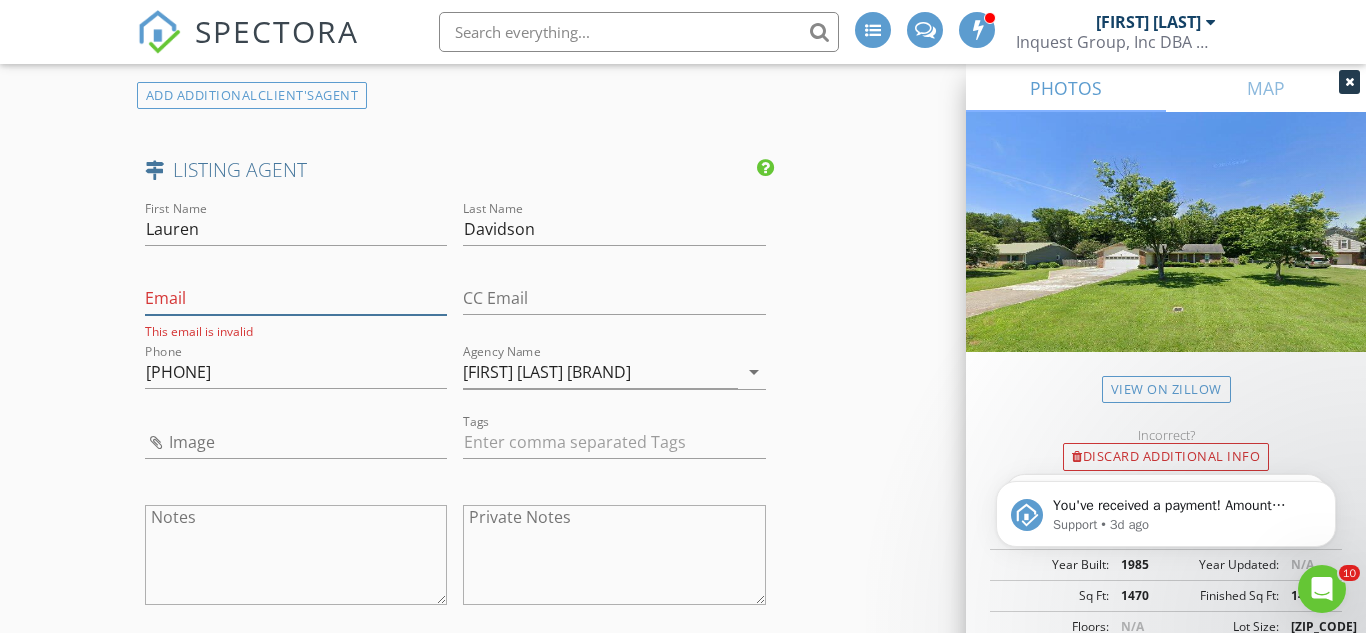click on "Email" at bounding box center (296, 298) 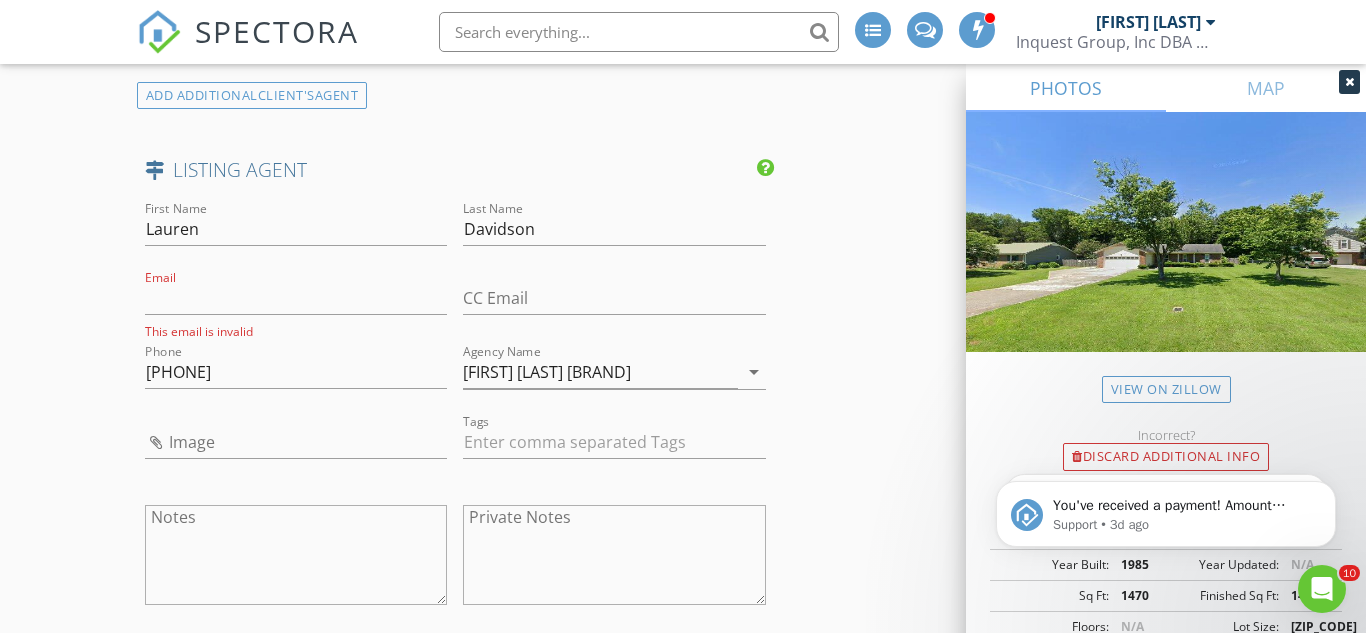 click on "CC Email" at bounding box center [614, 302] 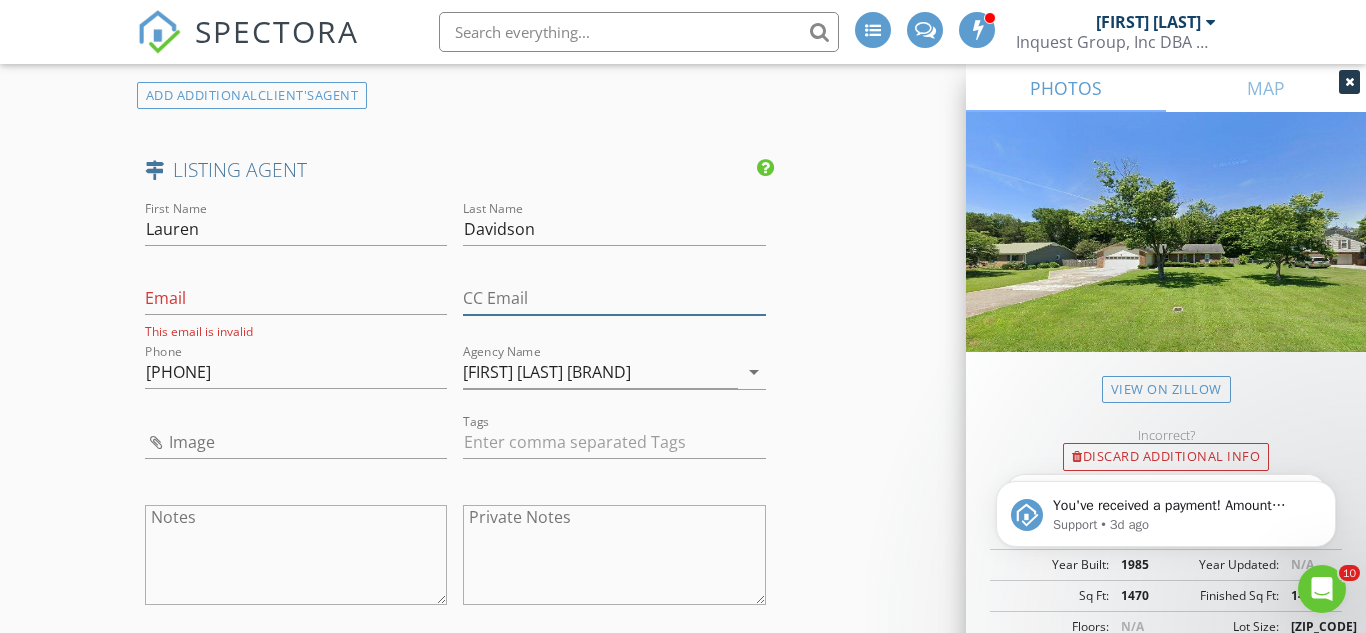 click on "CC Email" at bounding box center (614, 298) 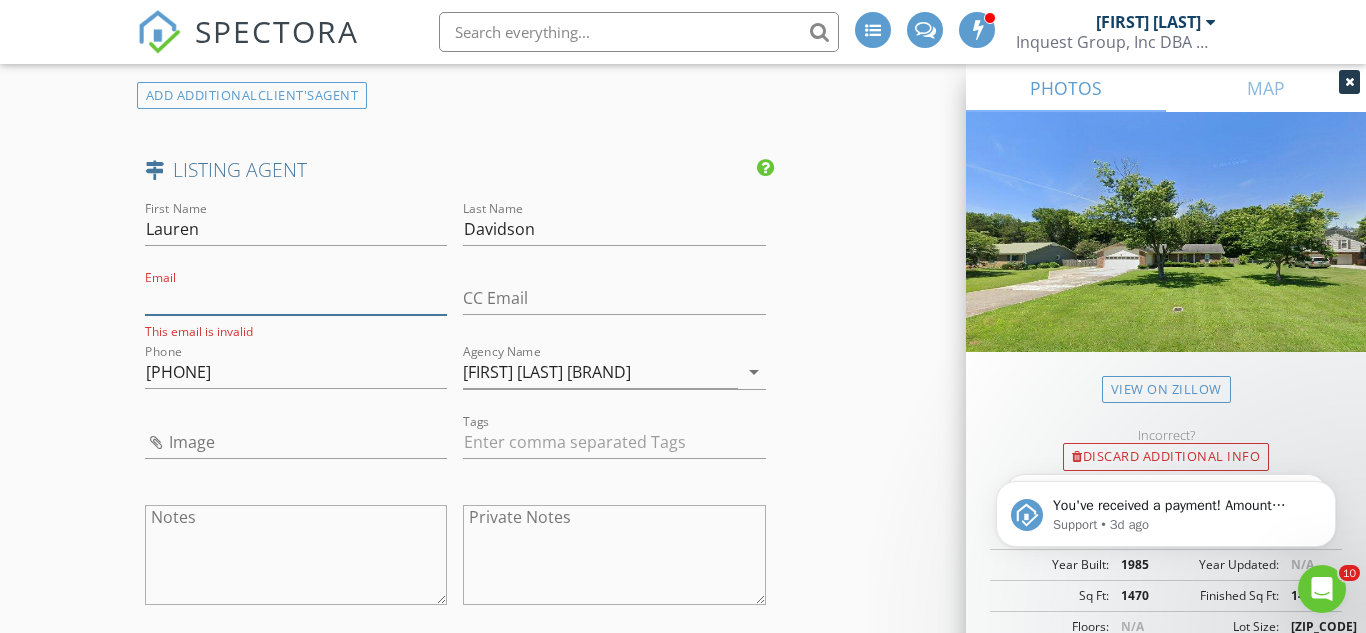 click on "Email" at bounding box center (296, 298) 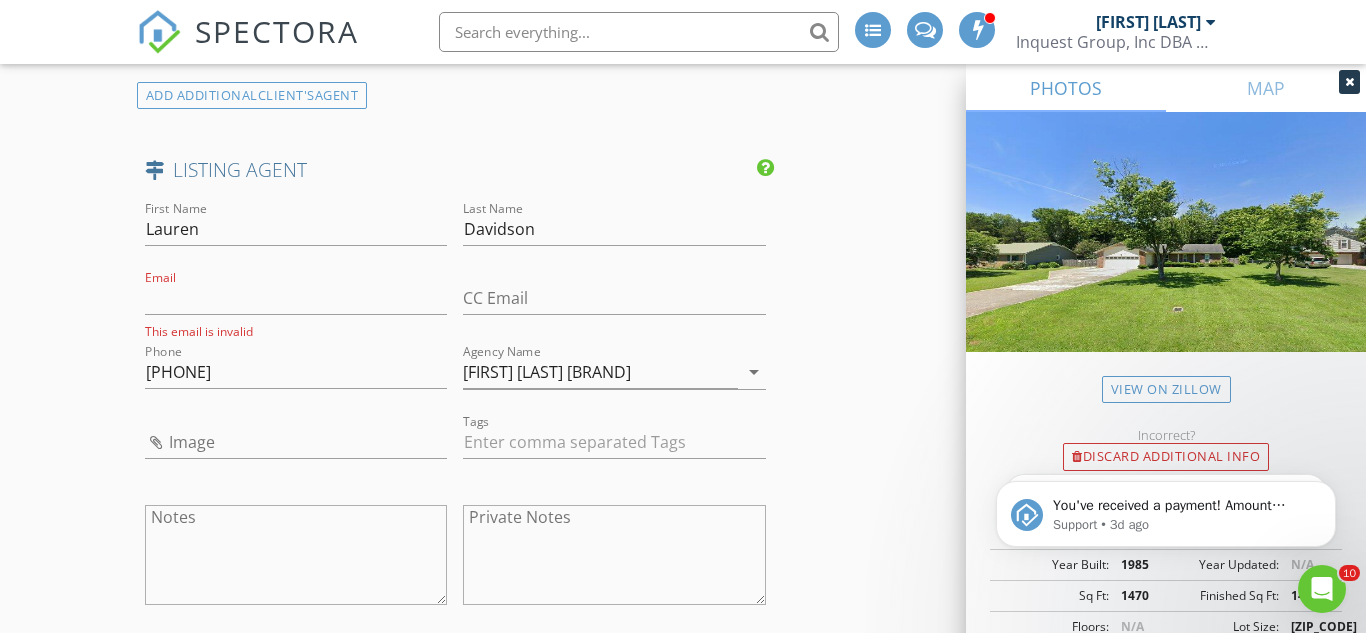 click on "INSPECTOR(S)
check_box   Jim Farej   PRIMARY   Jim Farej arrow_drop_down   check_box_outline_blank Jim Farej specifically requested
Date/Time
08/08/2025 8:30 AM
Location
Address Search       Address 521 Bell Cir   Unit   City Huntsville   State AL   Zip 35811   County Madison     Square Feet 1472   Year Built 1985   Foundation Slab arrow_drop_down     Jim Farej     57.6 miles     (an hour)
client
check_box Enable Client CC email for this inspection   Client Search     check_box_outline_blank Client is a Company/Organization     First Name John Patrick   Last Name Morton   Email jp_morton@icloud.com   CC Email   Phone 256-970-8732         Tags         Notes   Private Notes Emily to pay for radon
ADD ADDITIONAL client
SERVICES
check_box   Residential Inspection Alabama" at bounding box center [683, -728] 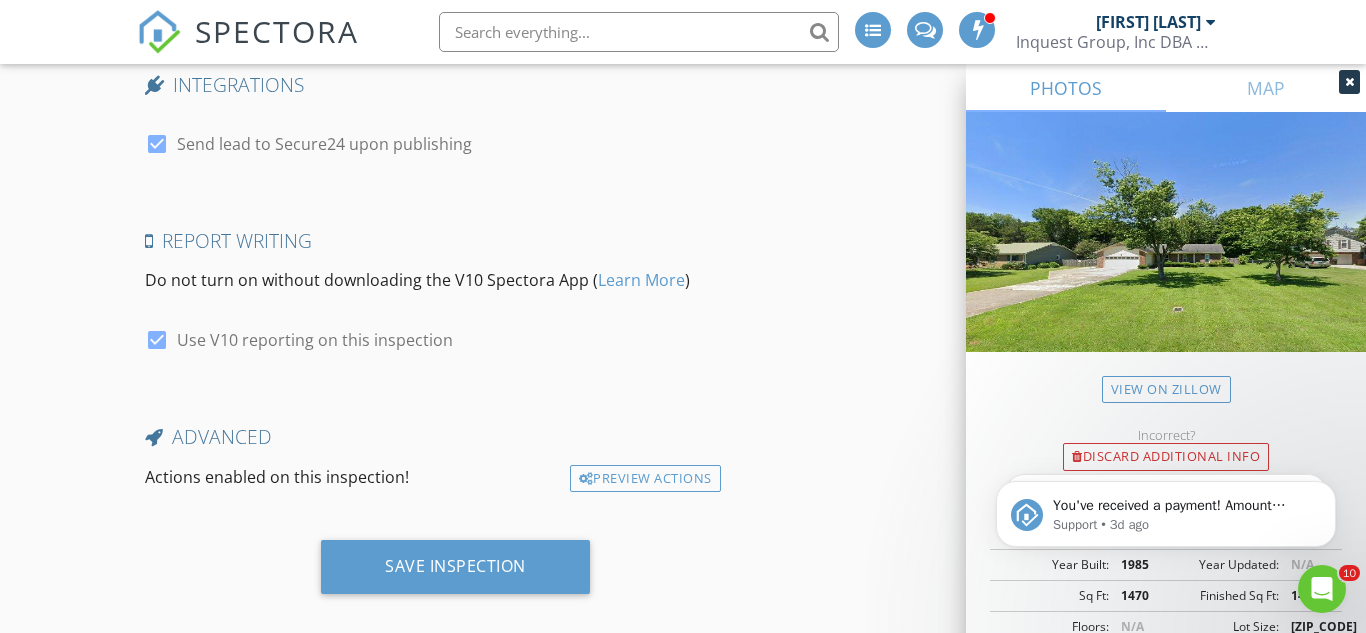 scroll, scrollTop: 4692, scrollLeft: 0, axis: vertical 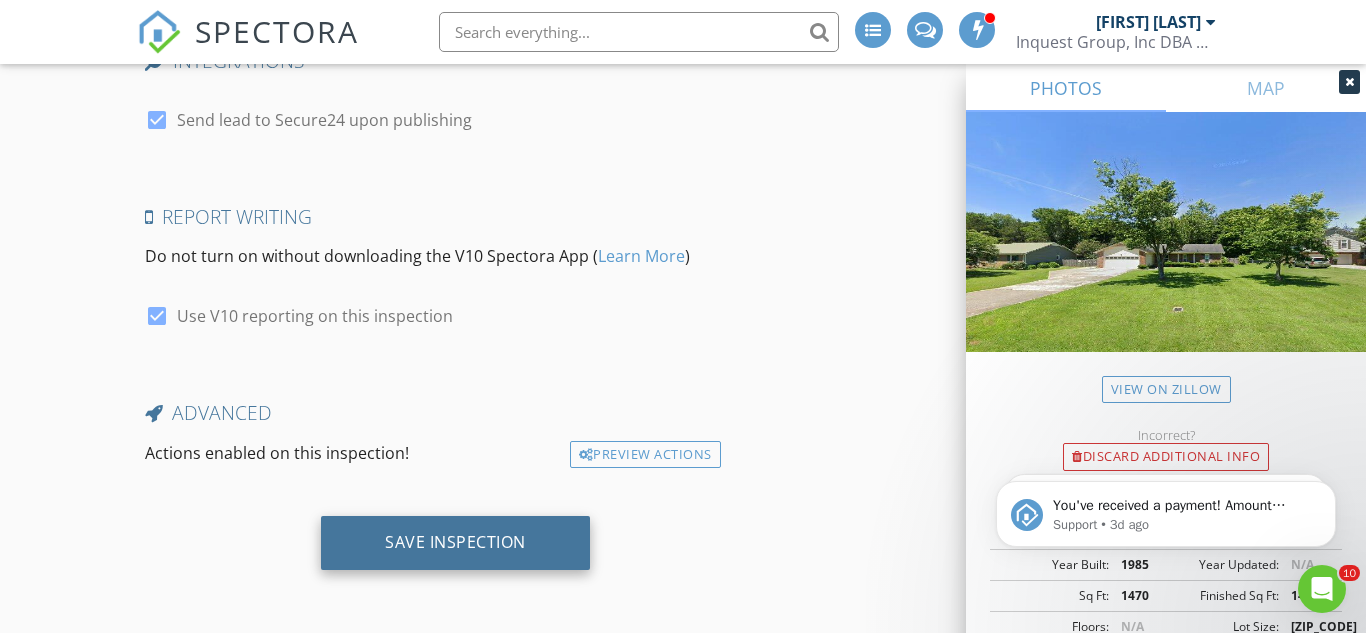 click on "Save Inspection" at bounding box center (455, 543) 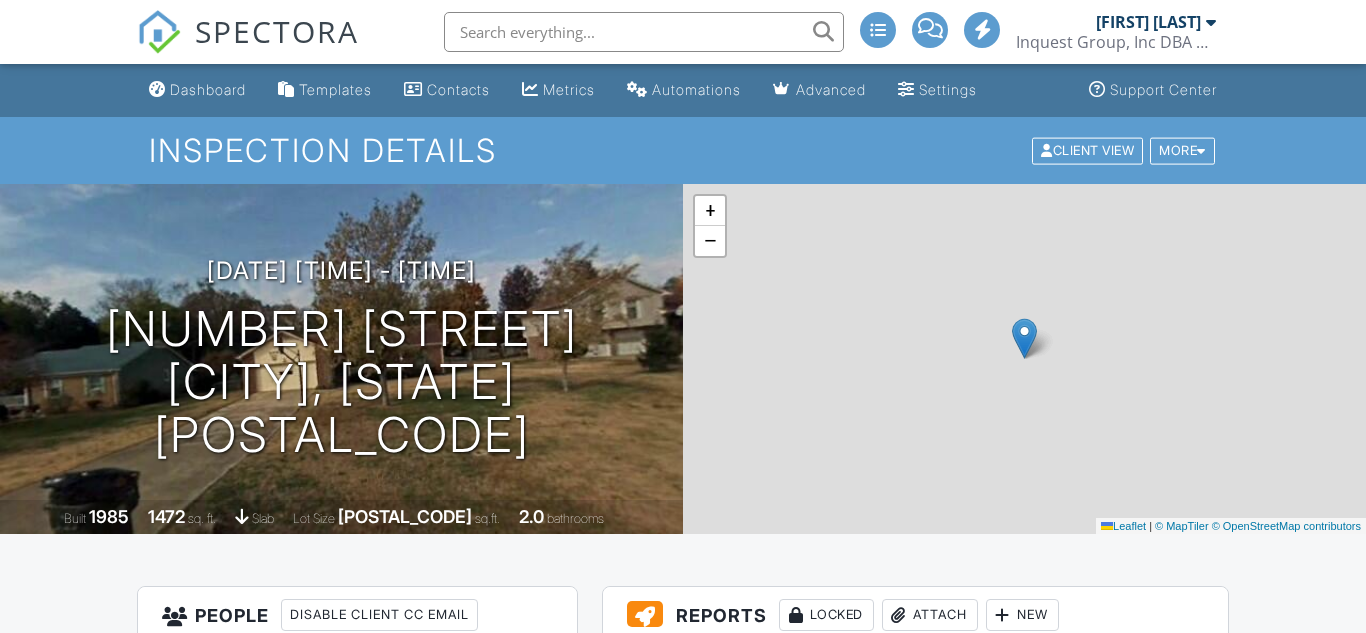 scroll, scrollTop: 0, scrollLeft: 0, axis: both 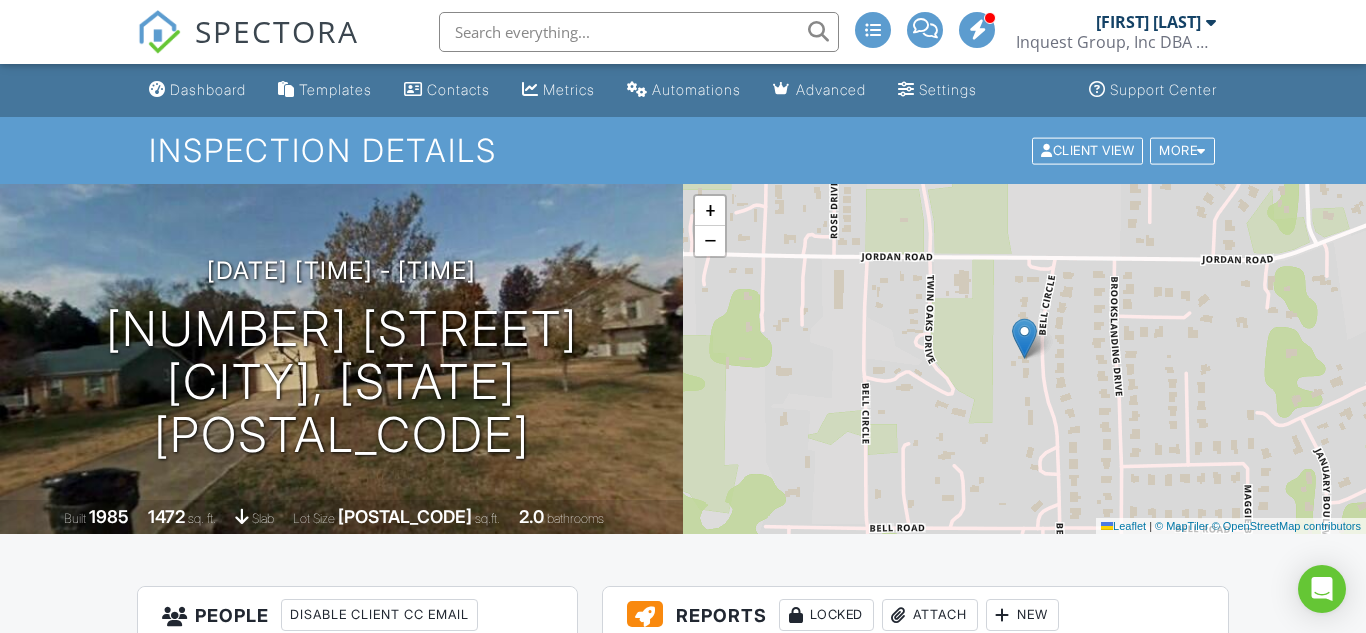 click on "SPECTORA" at bounding box center (277, 31) 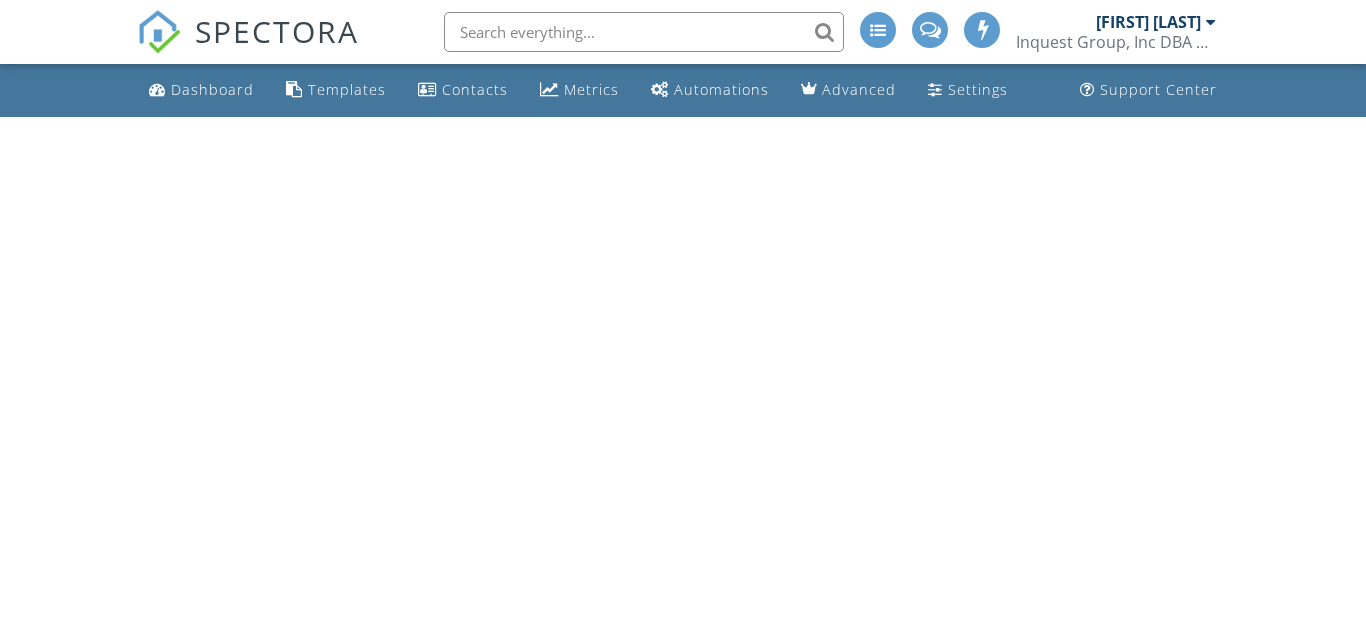 scroll, scrollTop: 0, scrollLeft: 0, axis: both 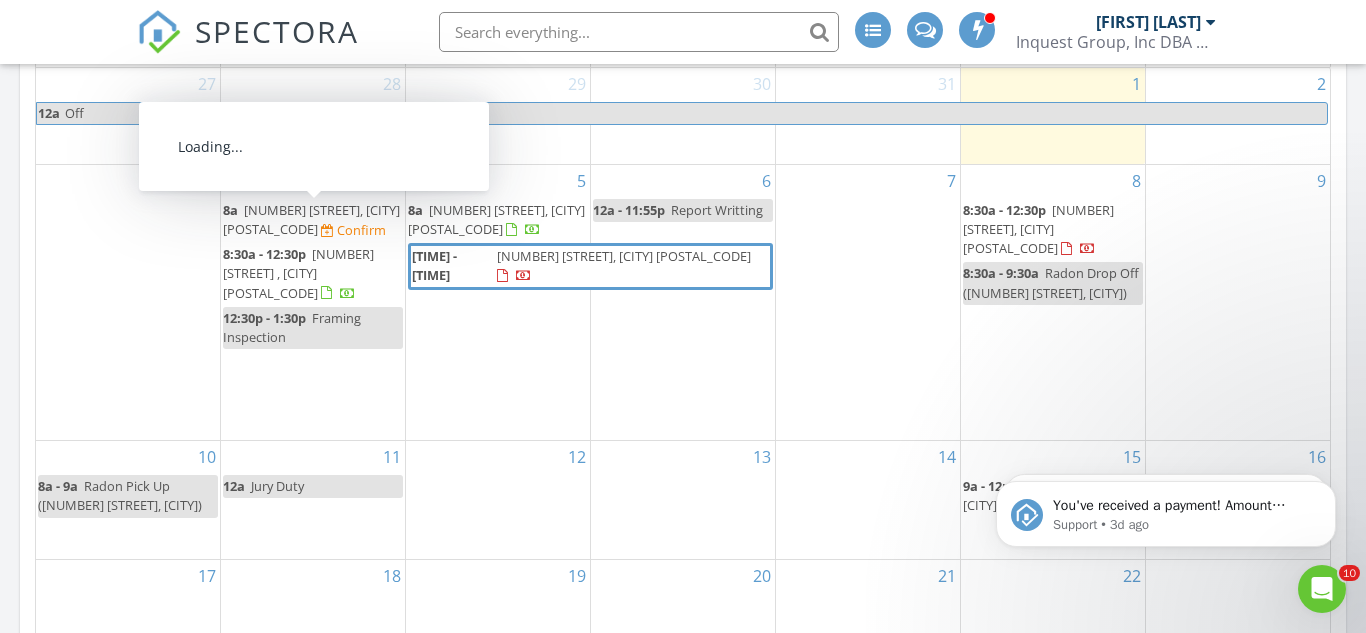 click on "[NUMBER] [STREET], [CITY] [POSTAL_CODE]" at bounding box center (311, 219) 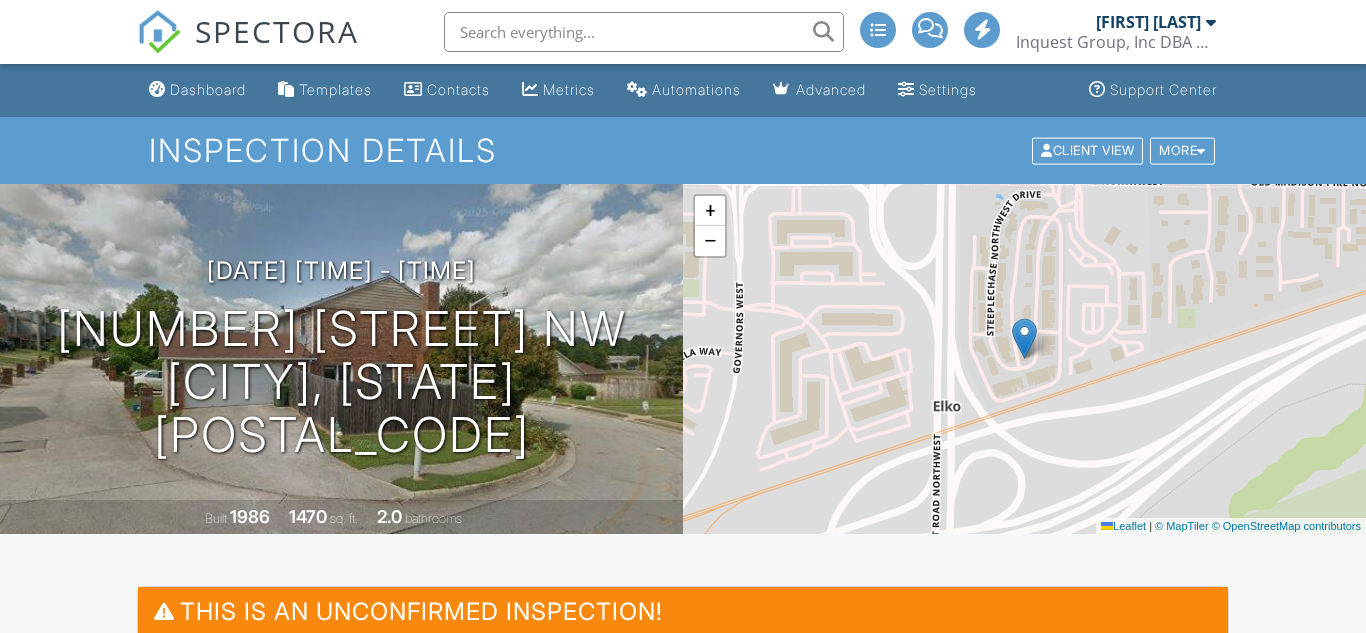 scroll, scrollTop: 263, scrollLeft: 0, axis: vertical 